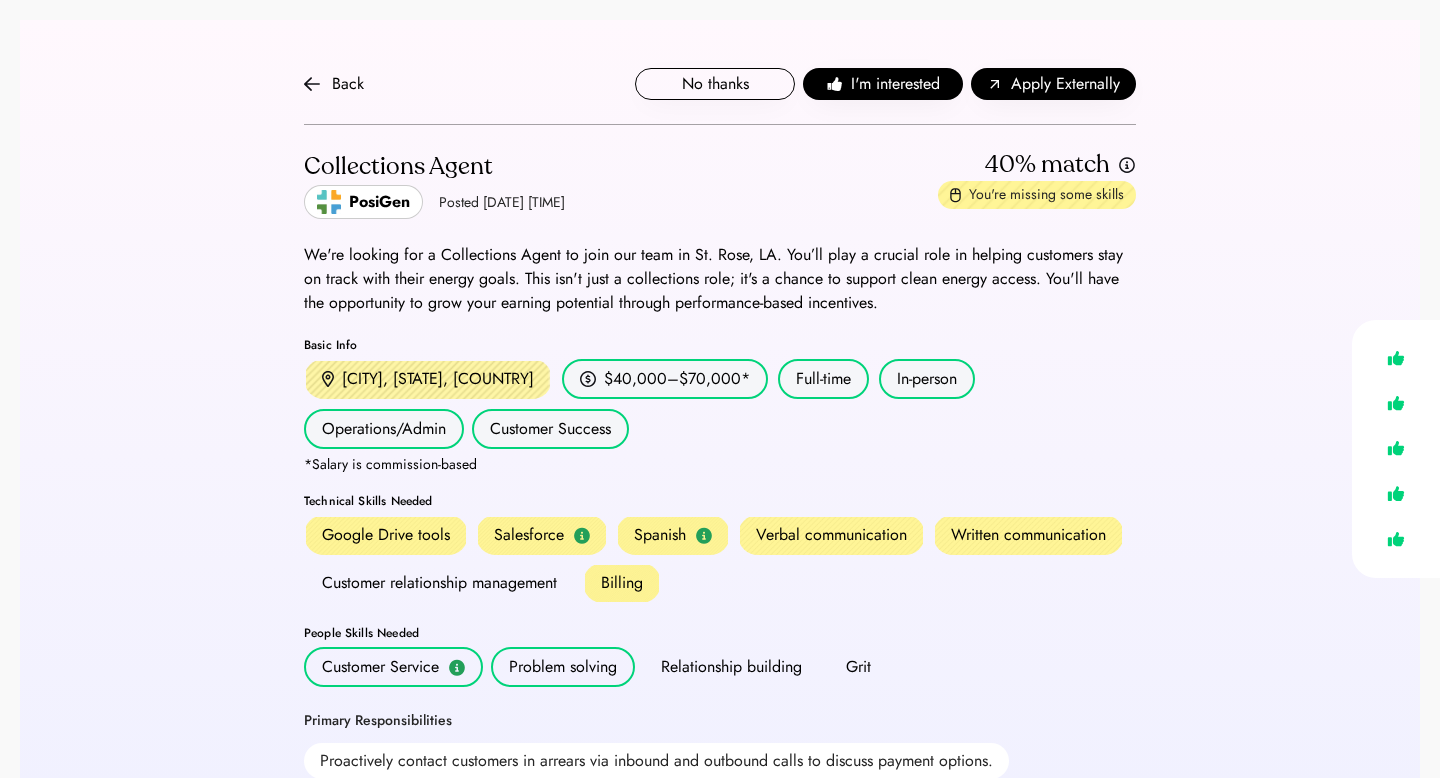 scroll, scrollTop: 0, scrollLeft: 0, axis: both 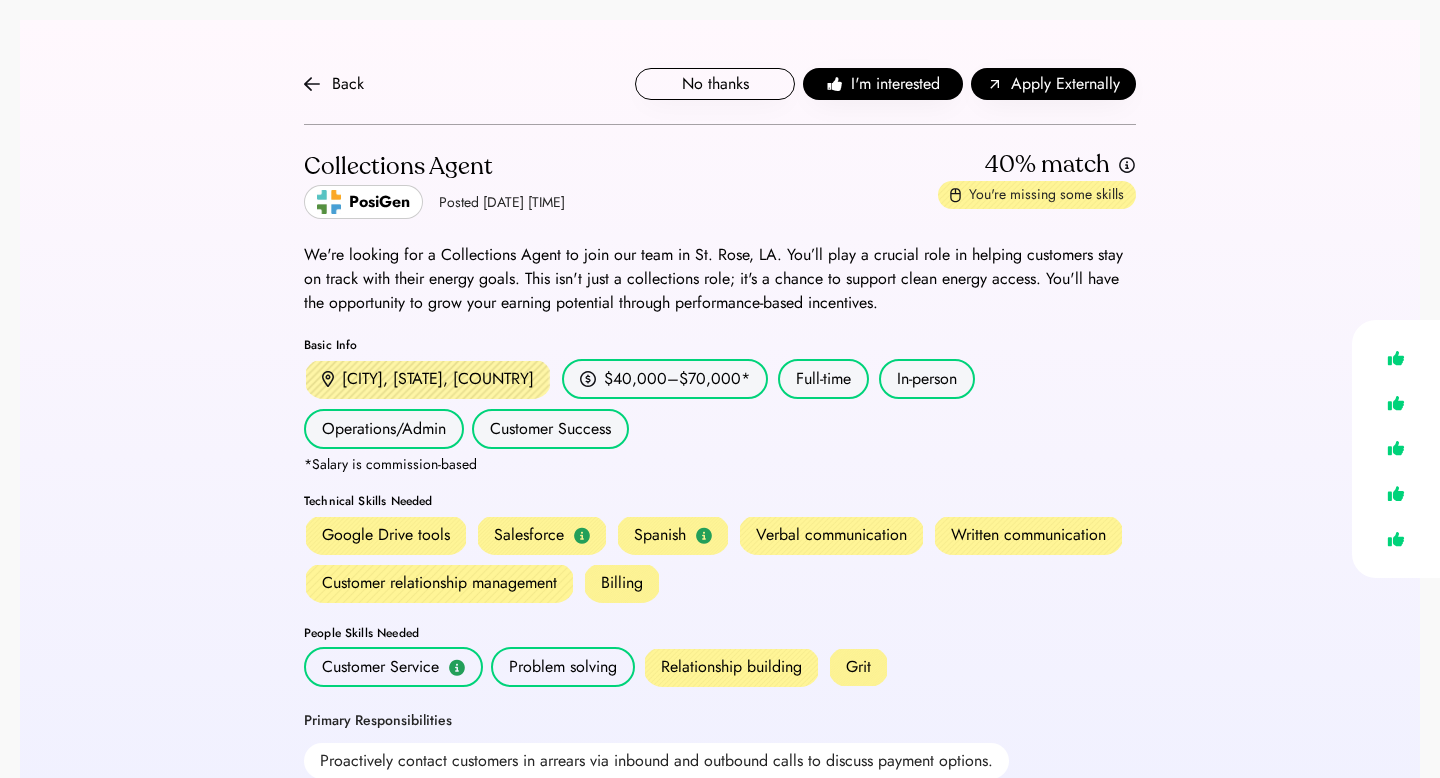 click on "Back No thanks I'm interested Apply Externally Collections Agent PosiGen Posted Jul 17, 2025 2:28 pm 40% match You're missing some skills We're looking for a Collections Agent to join our team in St. Rose, LA. You’ll play a crucial role in helping customers stay on track with their energy goals. This isn't just a collections role; it's a chance to support clean energy access. You'll have the opportunity to grow your earning potential through performance-based incentives. Basic Info New Orleans, LA, USA $40,000–$70,000 * Full-time In-person Operations/Admin Customer Success *Salary is commission-based Technical Skills Needed Google Drive tools Salesforce Spanish Verbal communication Written communication Customer relationship management Billing People Skills Needed Customer Service Problem solving Relationship building Grit Primary Responsibilities Proactively contact customers in arrears via inbound and outbound calls to discuss payment options. Adhere to all regulatory and company policies at all times." at bounding box center (720, 891) 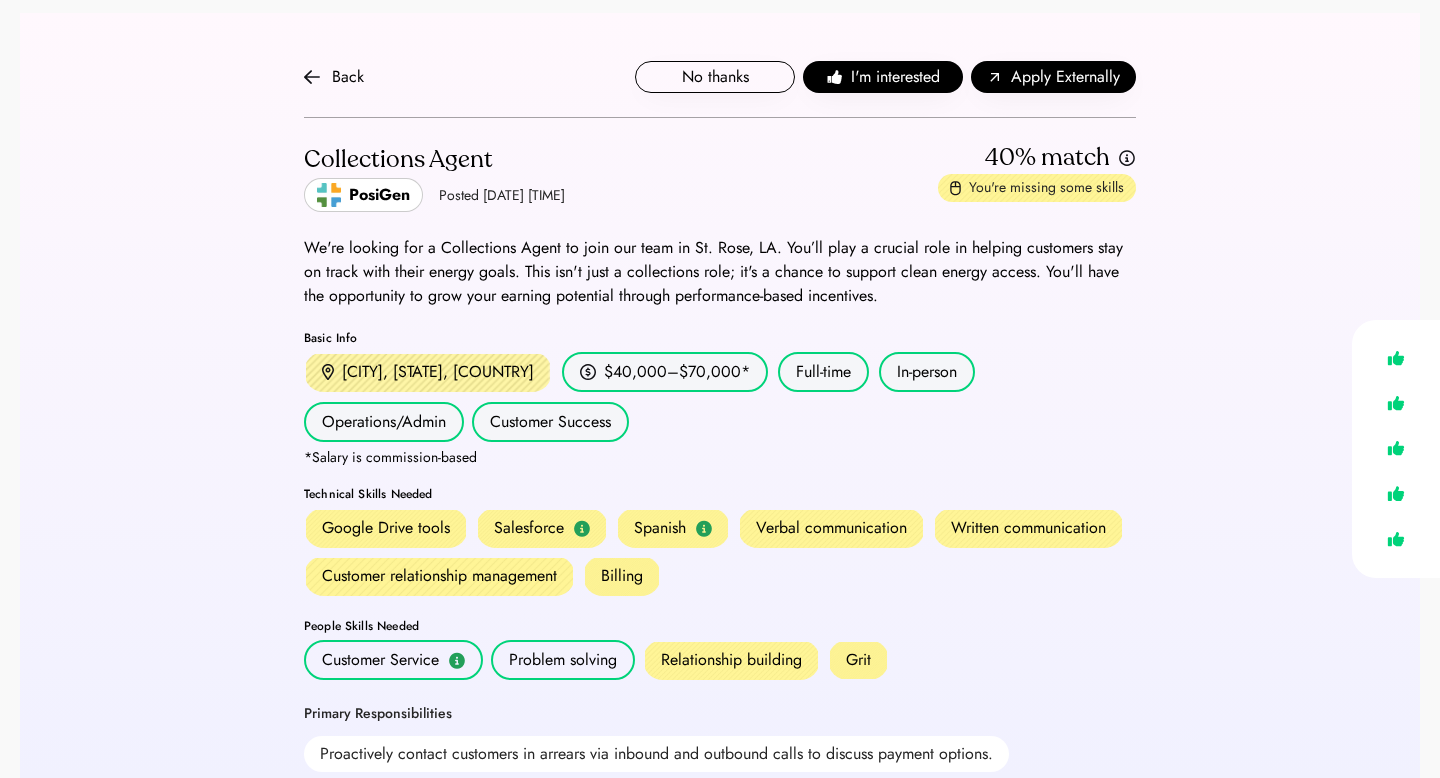 scroll, scrollTop: 0, scrollLeft: 0, axis: both 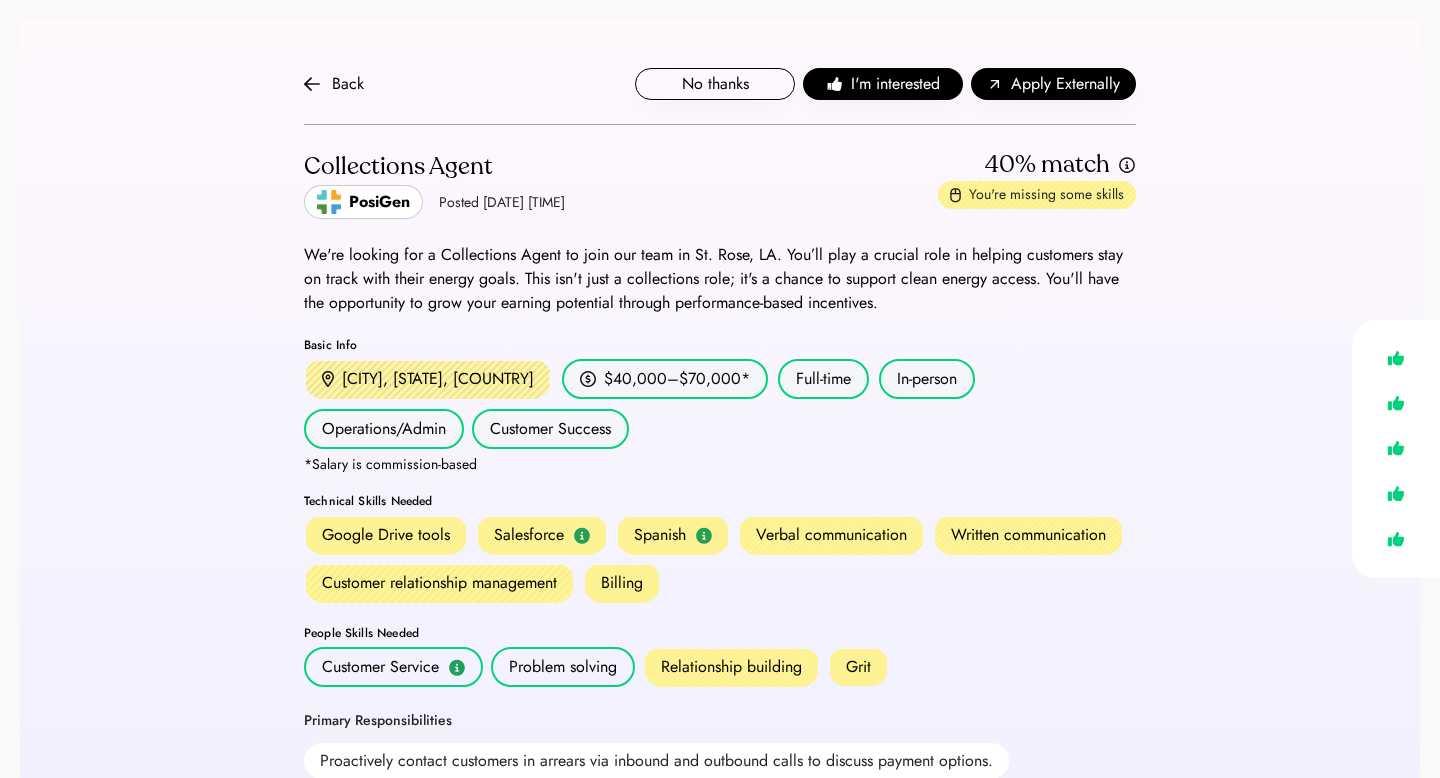 click on "Back No thanks I'm interested Apply Externally" at bounding box center (720, 84) 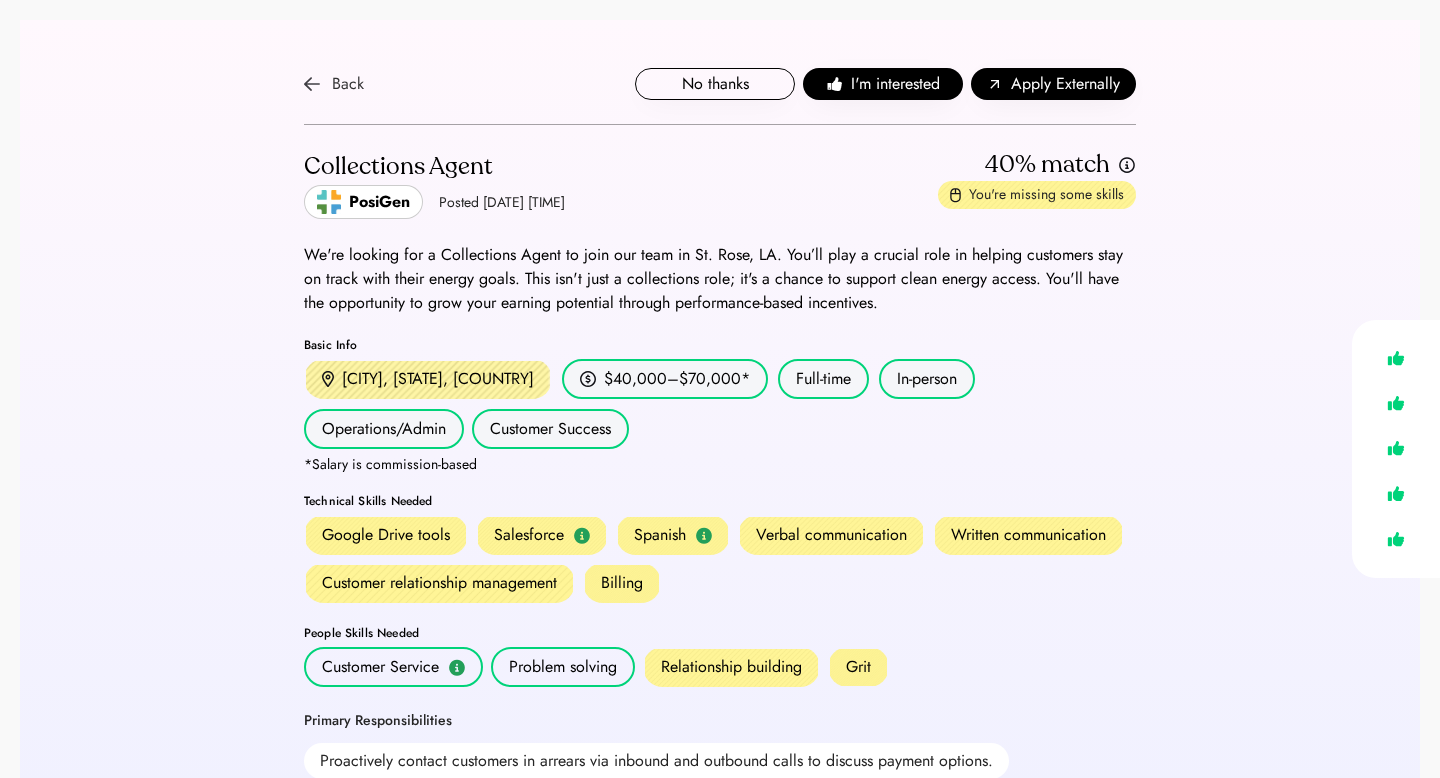 click at bounding box center [312, 84] 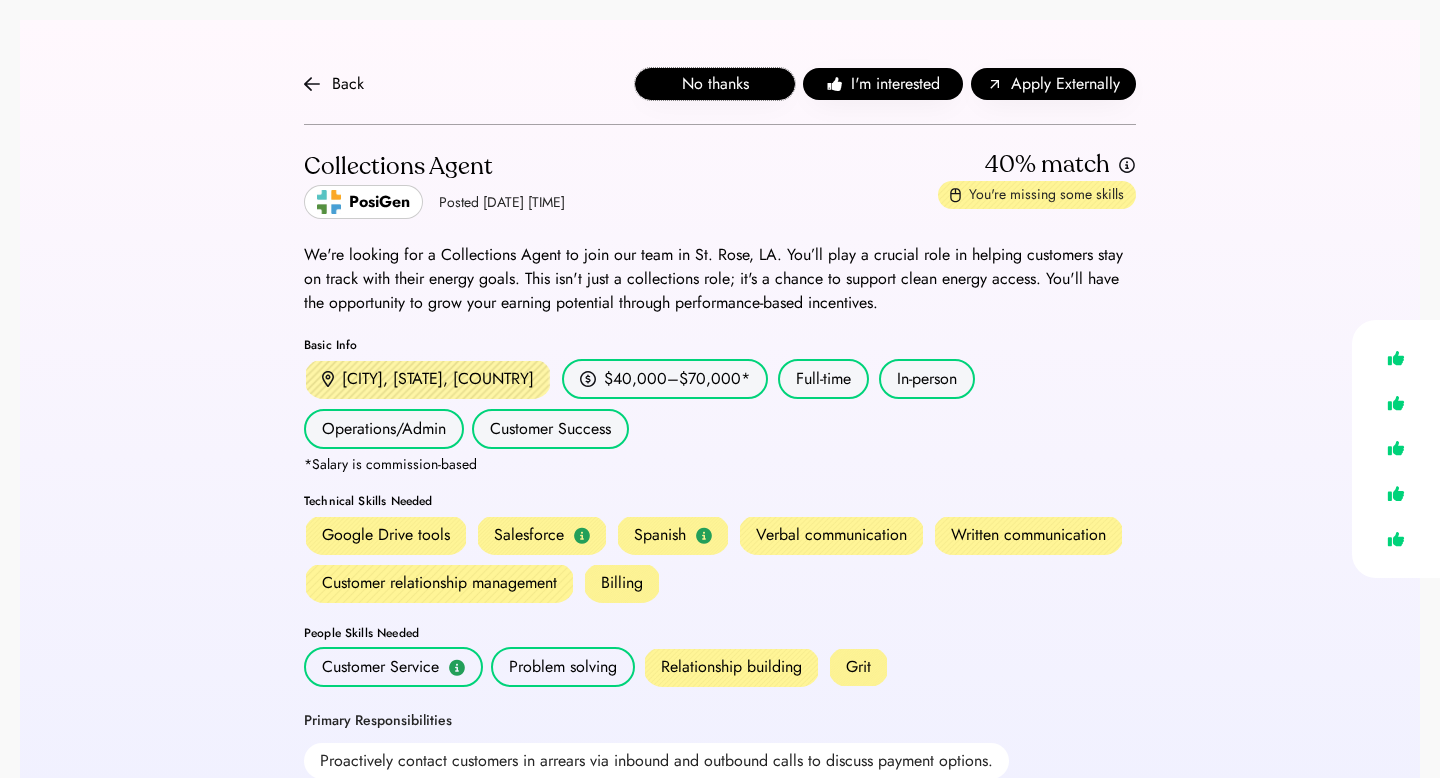click on "No thanks" at bounding box center (715, 84) 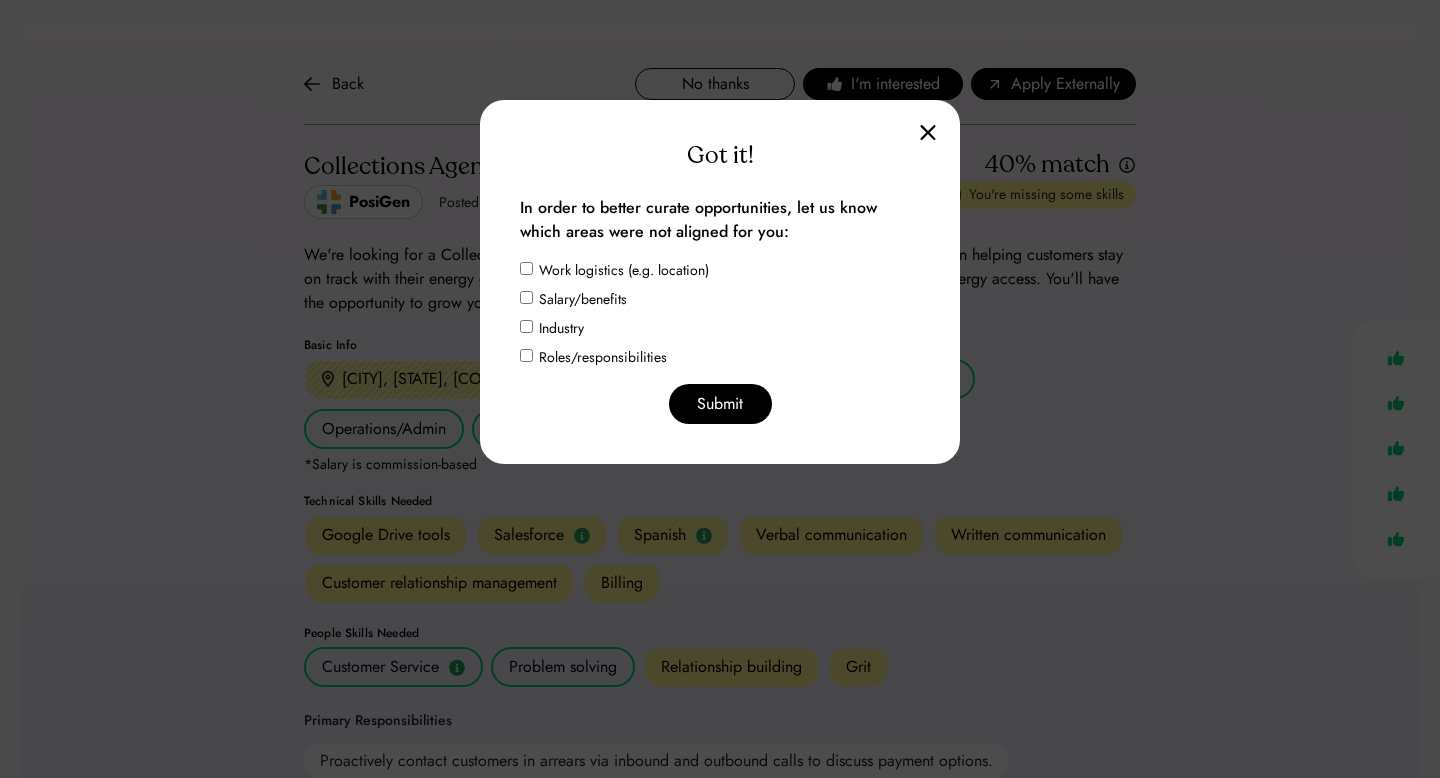 click on "Work logistics (e.g. location)" at bounding box center [624, 270] 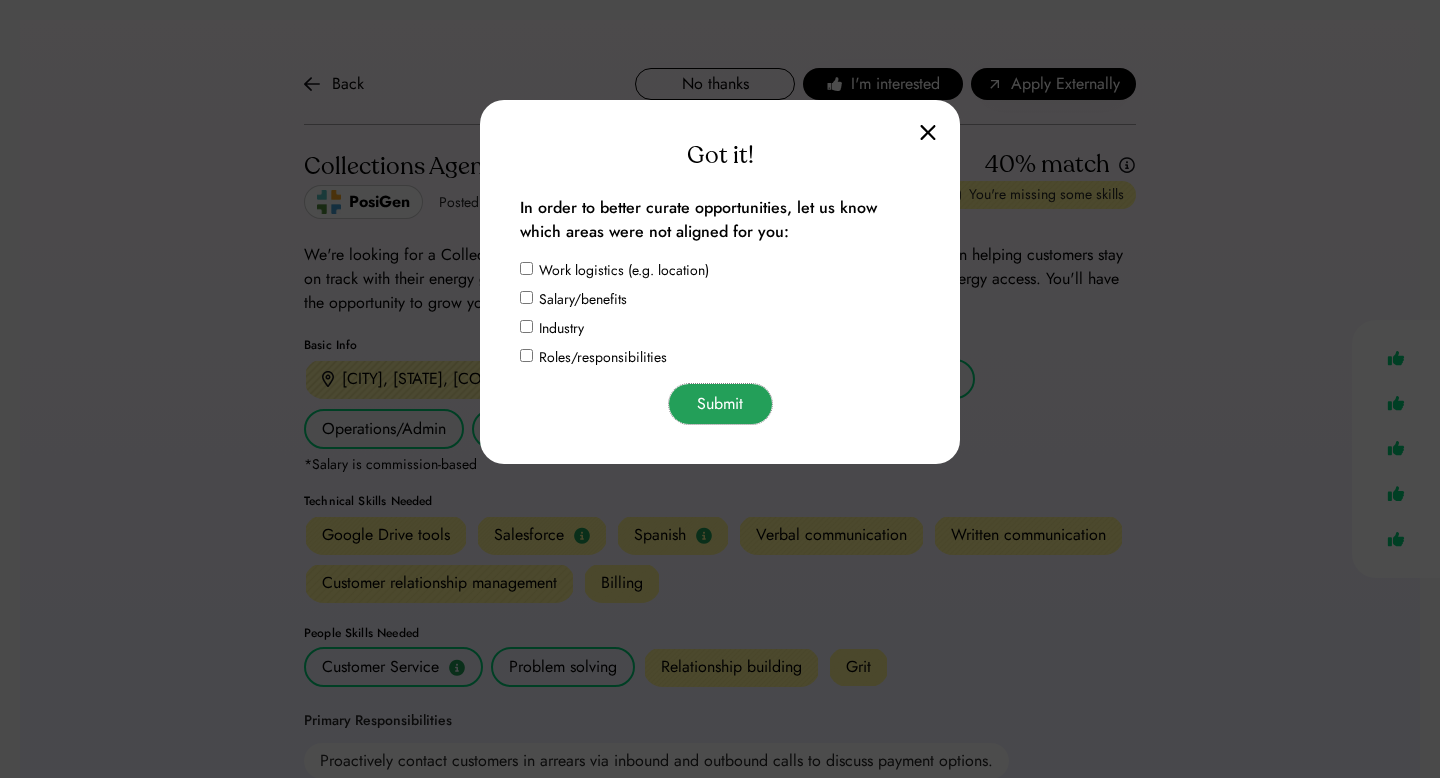 click on "Submit" at bounding box center (720, 404) 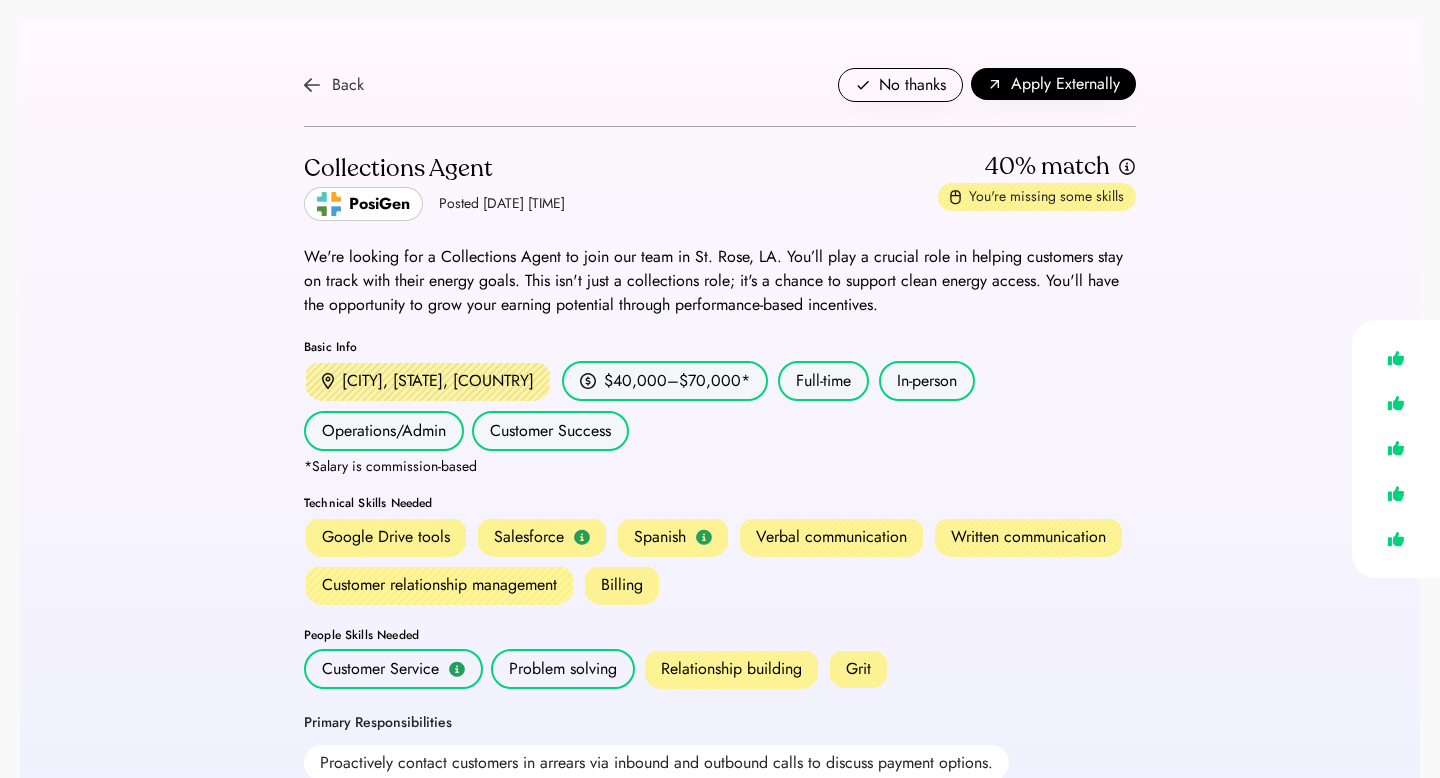 click at bounding box center [312, 85] 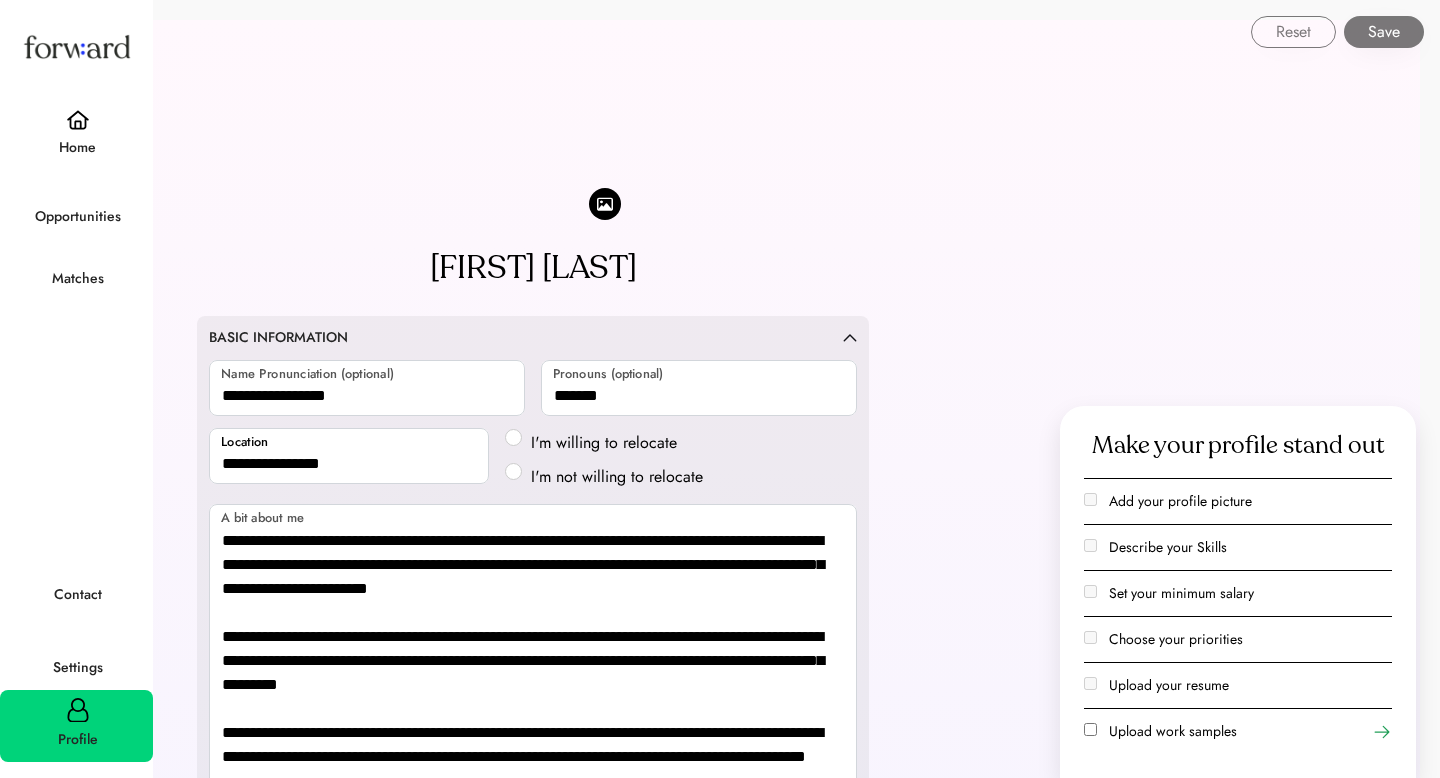 select on "*******" 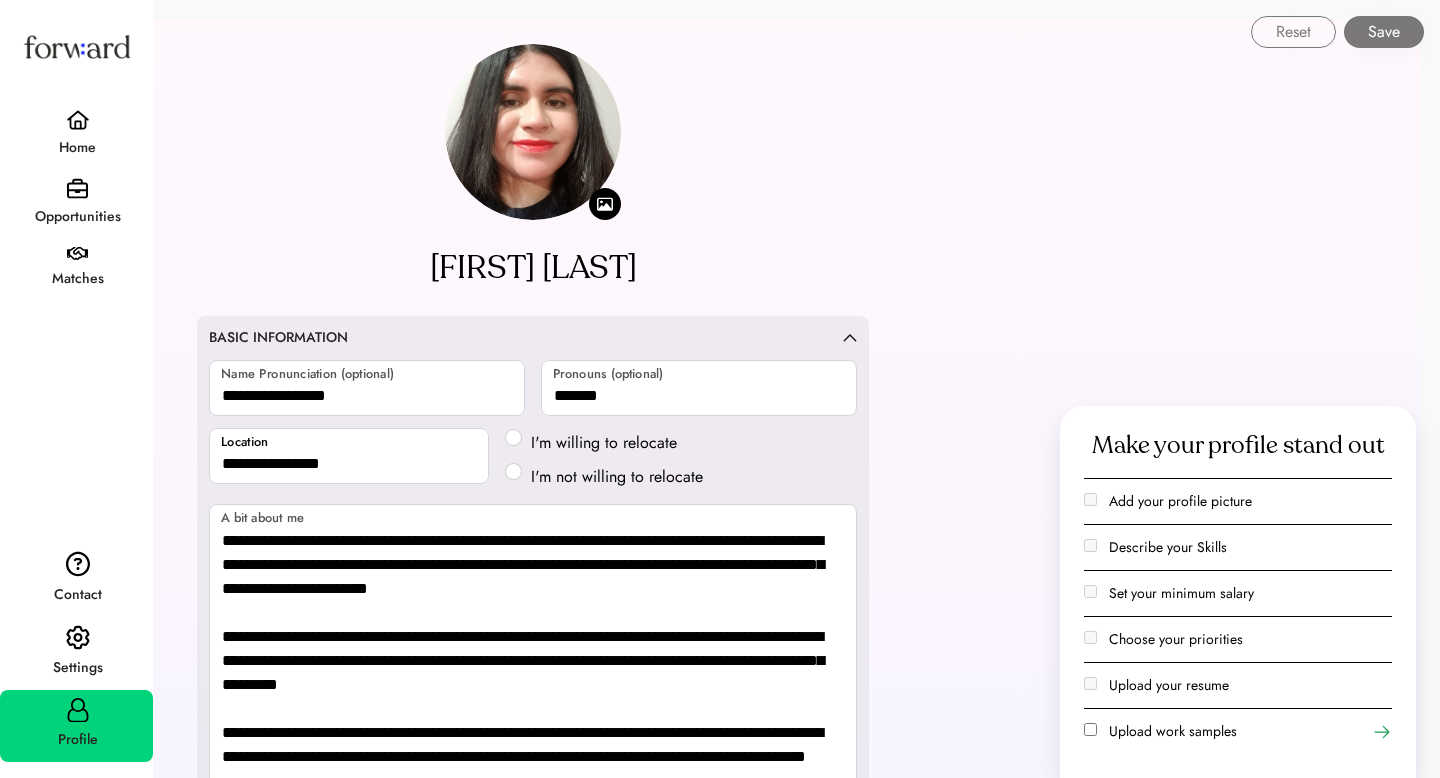 scroll, scrollTop: 0, scrollLeft: 0, axis: both 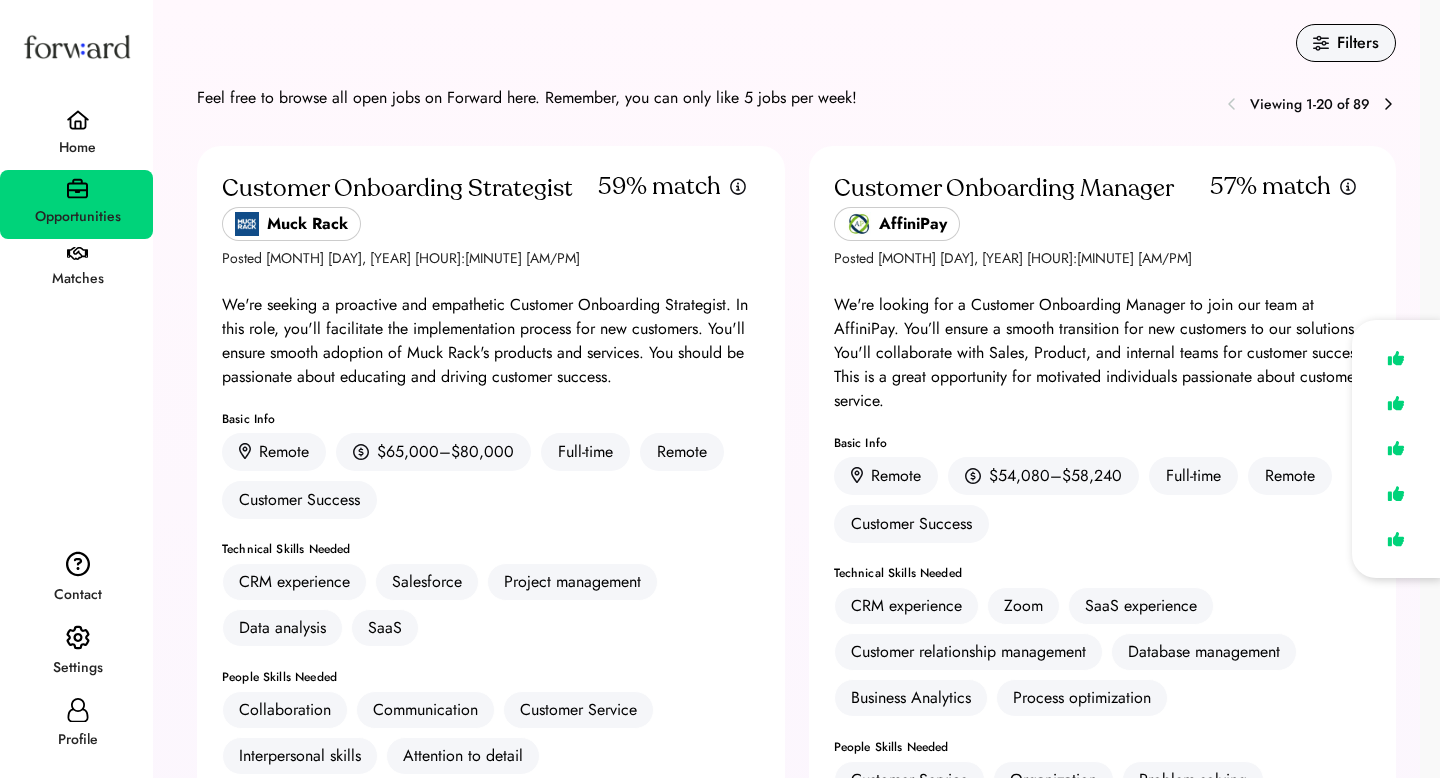 click on "Feel free to browse all open jobs on Forward here. Remember, you can only like 5 jobs per week!  Viewing 1-20 of 89 Customer Onboarding Strategist Muck Rack Posted Jul 7, 2025 12:14 am 59% match We're seeking a proactive and empathetic Customer Onboarding Strategist. In this role, you'll facilitate the implementation process for new customers. You'll ensure smooth adoption of Muck Rack's products and services. You should be passionate about educating and driving customer success. Basic Info Remote $65,000–$80,000 Full-time Remote Customer Success Technical Skills Needed CRM experience Salesforce Project management Data analysis SaaS People Skills Needed Collaboration Communication Customer Service Interpersonal skills Attention to detail See full job posting Customer Onboarding Manager AffiniPay Posted Jul 3, 2025 12:14 am 57% match Basic Info Remote $54,080–$58,240 Full-time Remote Customer Success Technical Skills Needed CRM experience Zoom SaaS experience Customer relationship management Organization" at bounding box center (796, 4010) 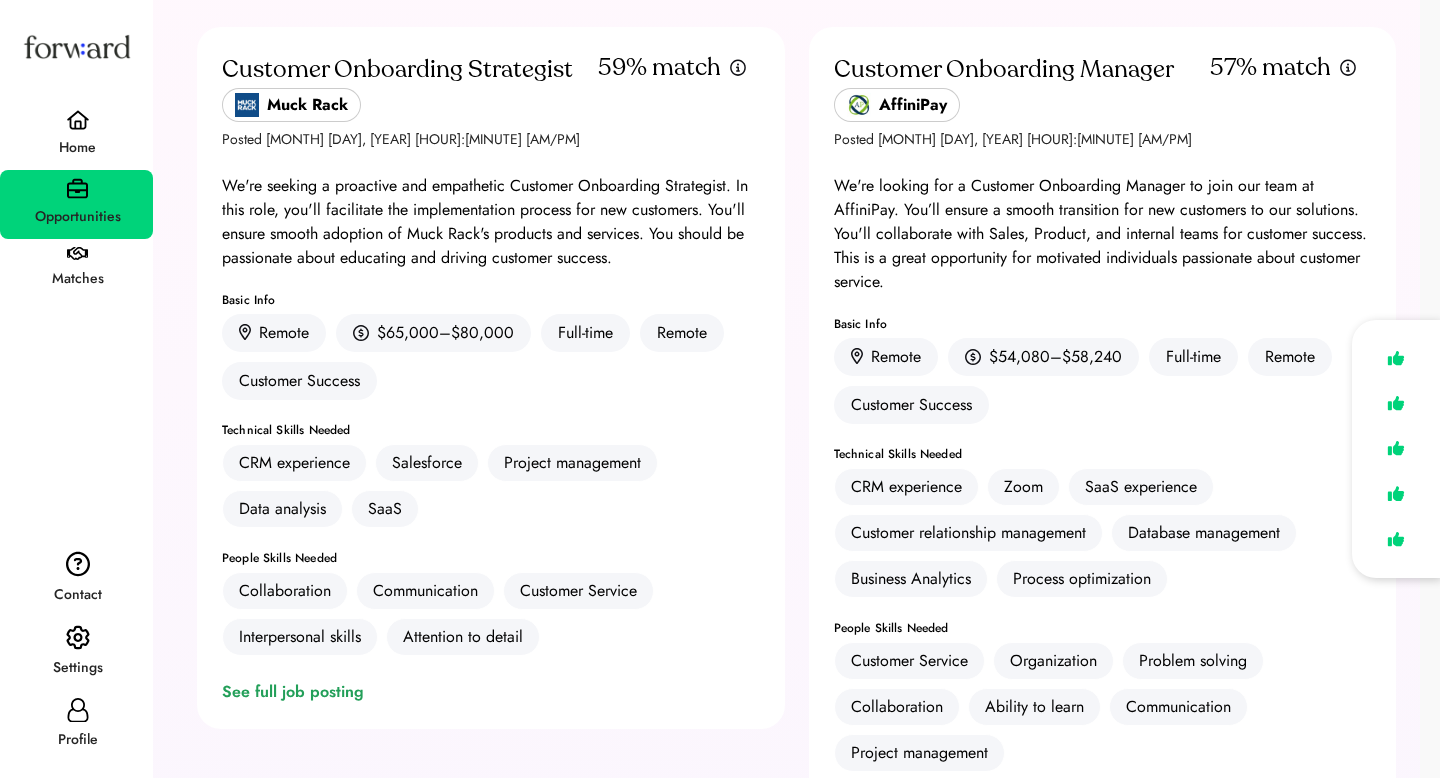 scroll, scrollTop: 140, scrollLeft: 0, axis: vertical 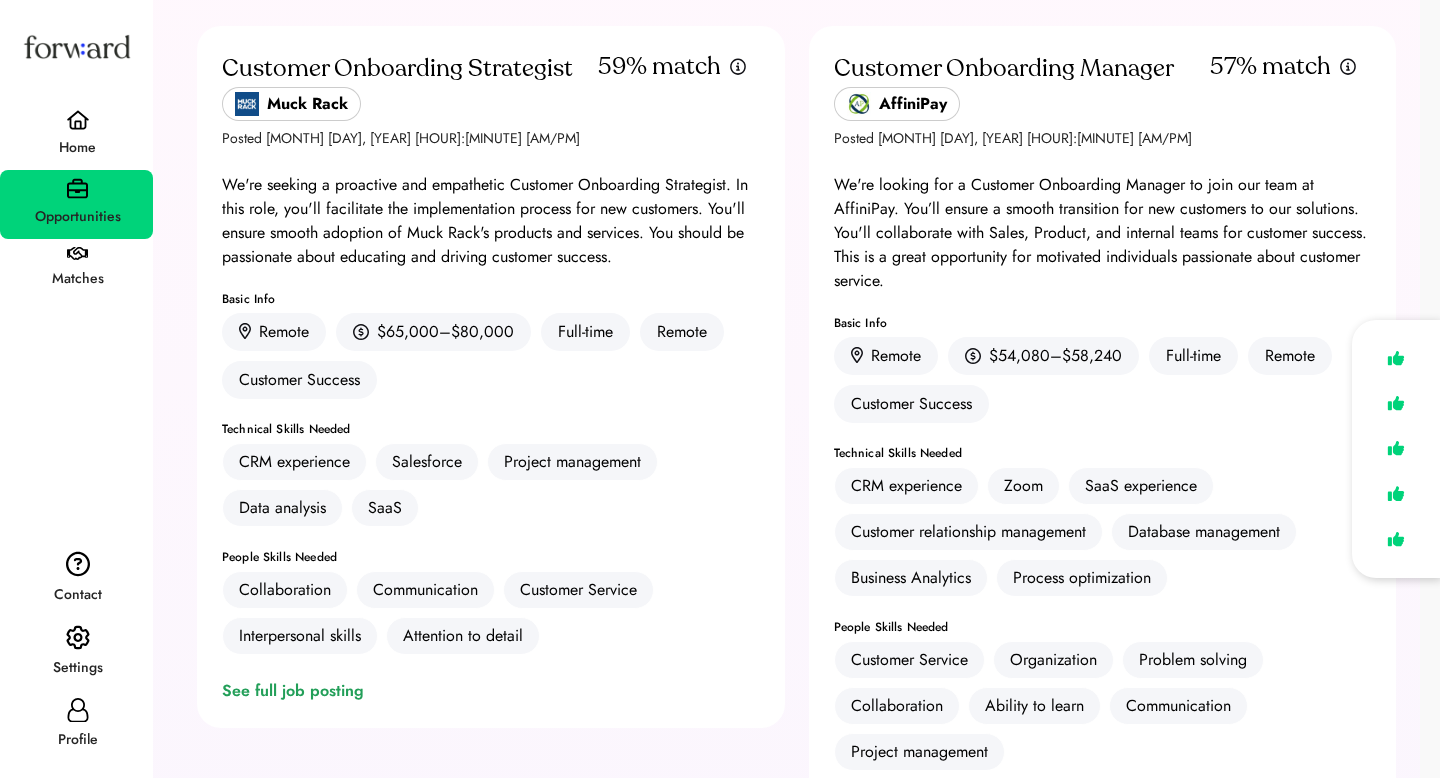 click on "Muck Rack" at bounding box center [307, 104] 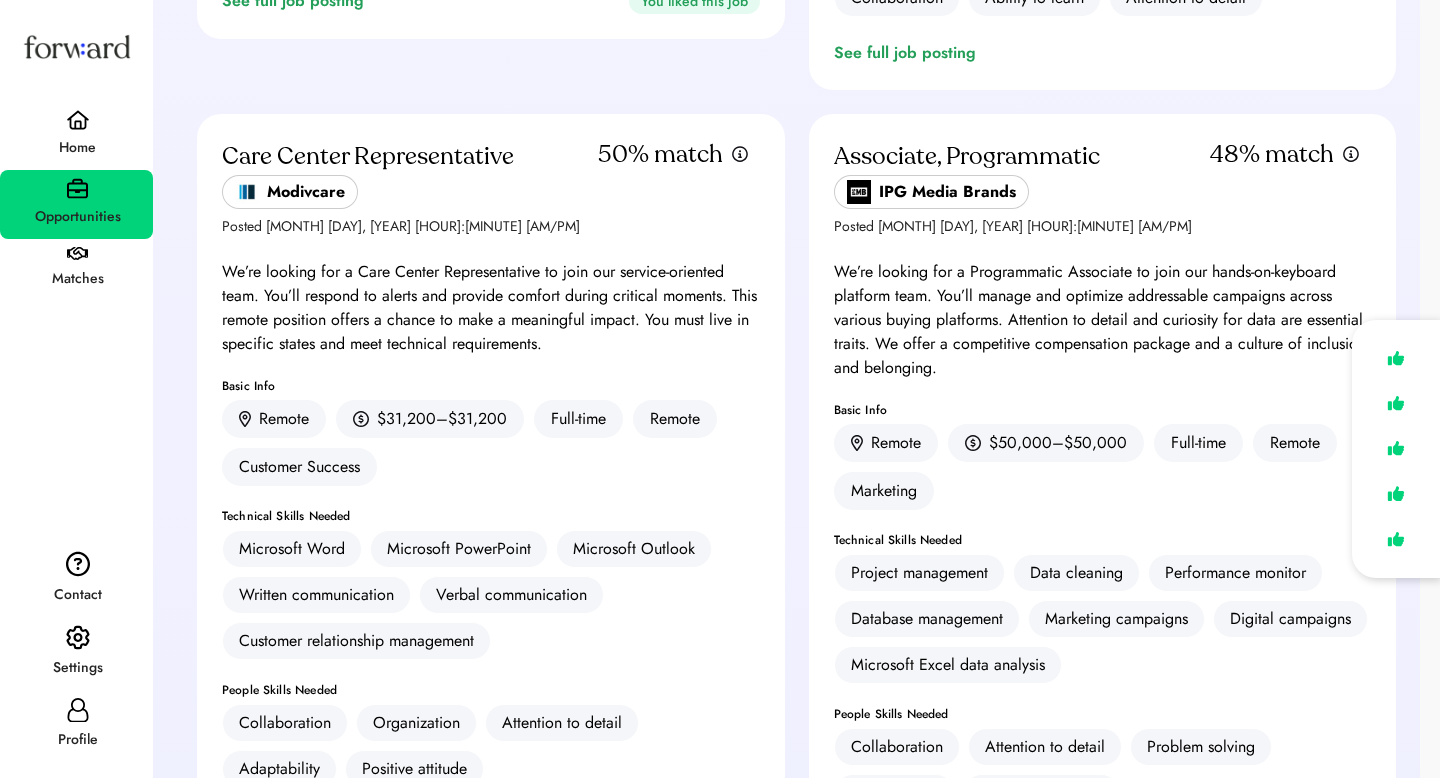 scroll, scrollTop: 3060, scrollLeft: 0, axis: vertical 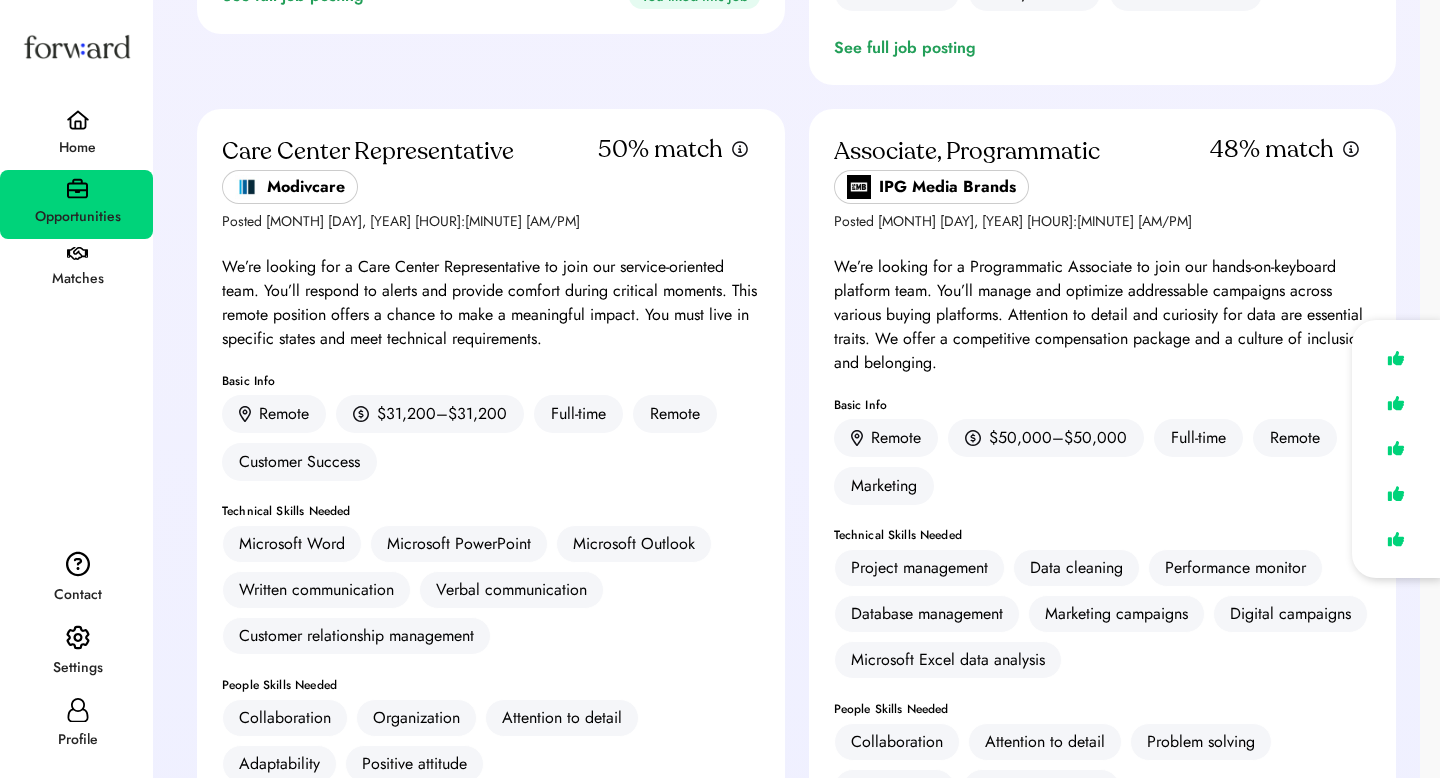 click on "IPG Media Brands" at bounding box center [947, 187] 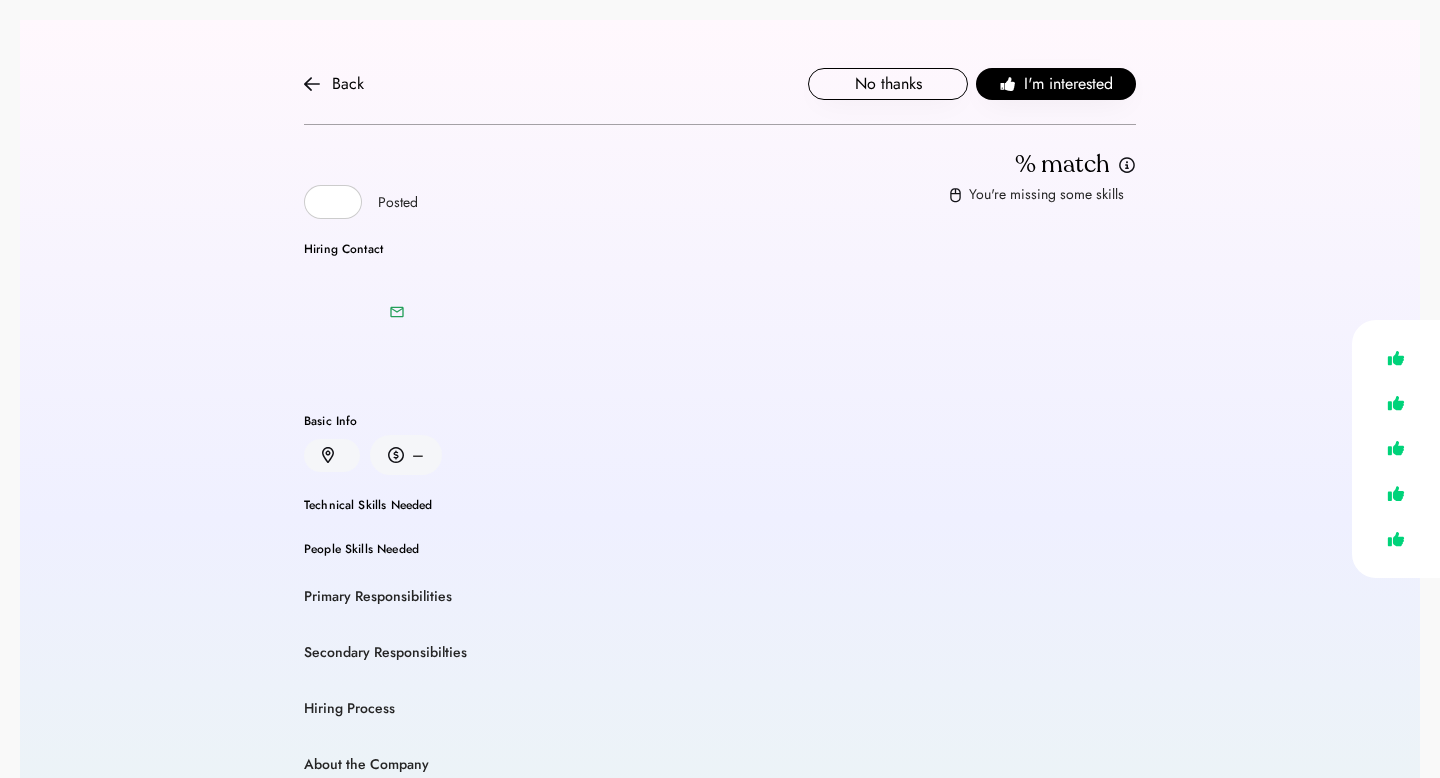 scroll, scrollTop: 0, scrollLeft: 0, axis: both 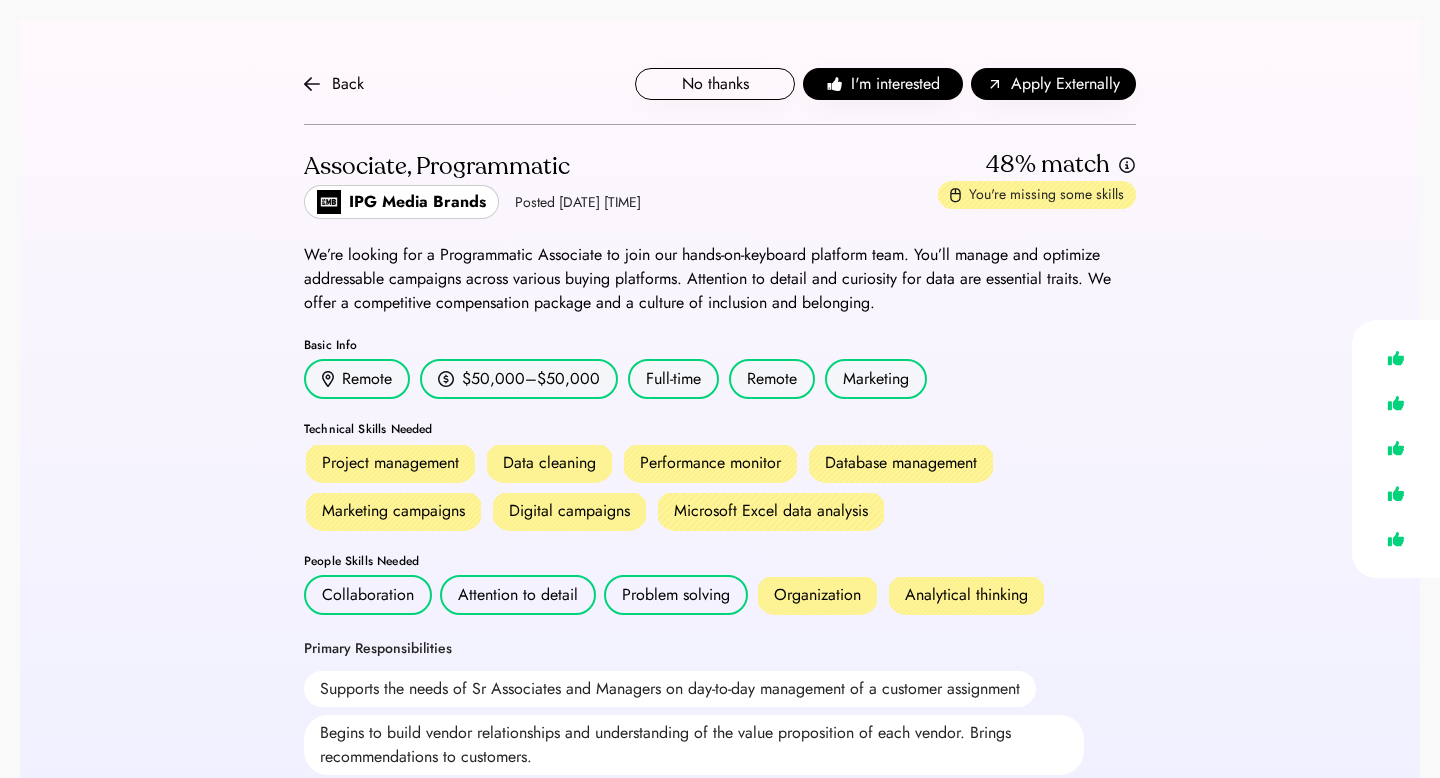 click on "Project management Data cleaning Performance monitor Database management Marketing campaigns Digital campaigns Microsoft Excel data analysis" at bounding box center (720, 487) 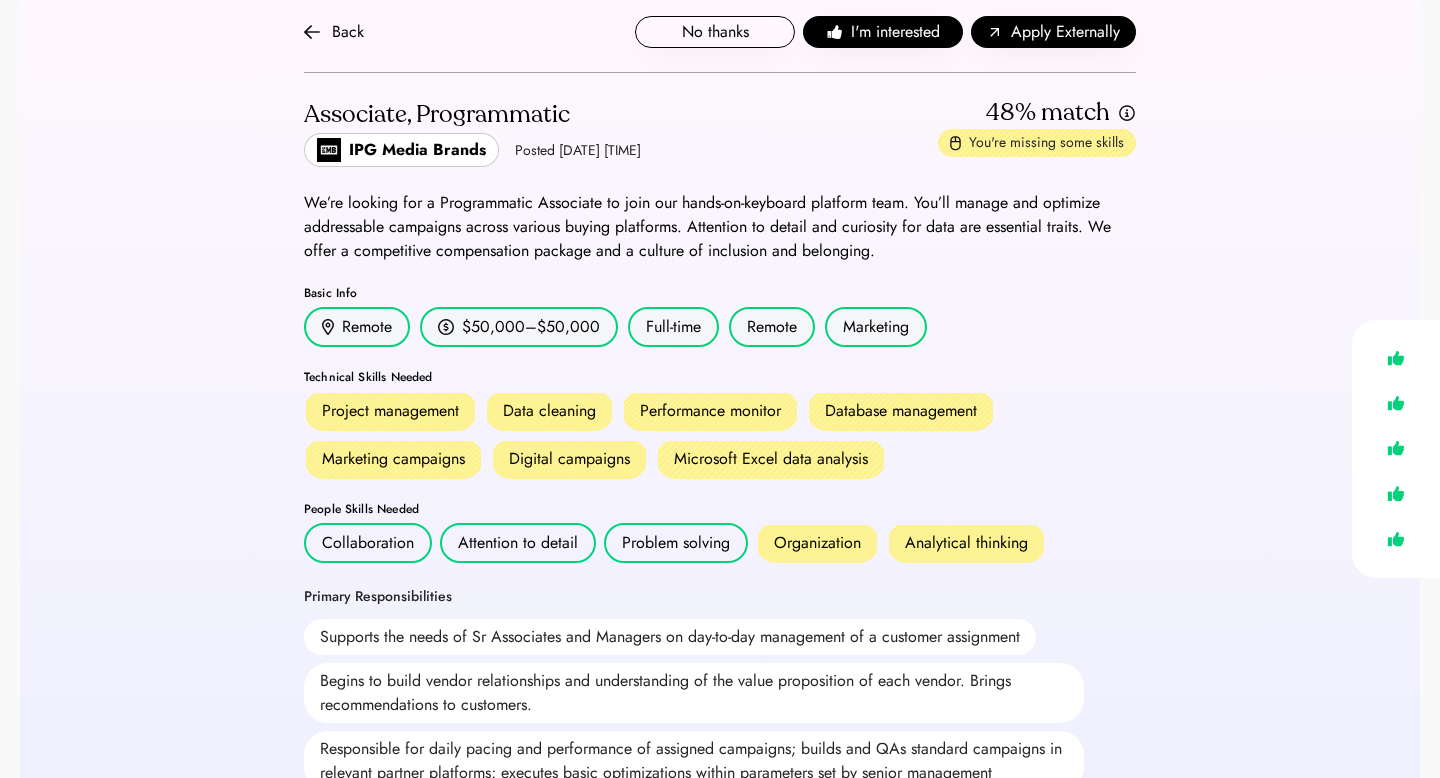 scroll, scrollTop: 0, scrollLeft: 0, axis: both 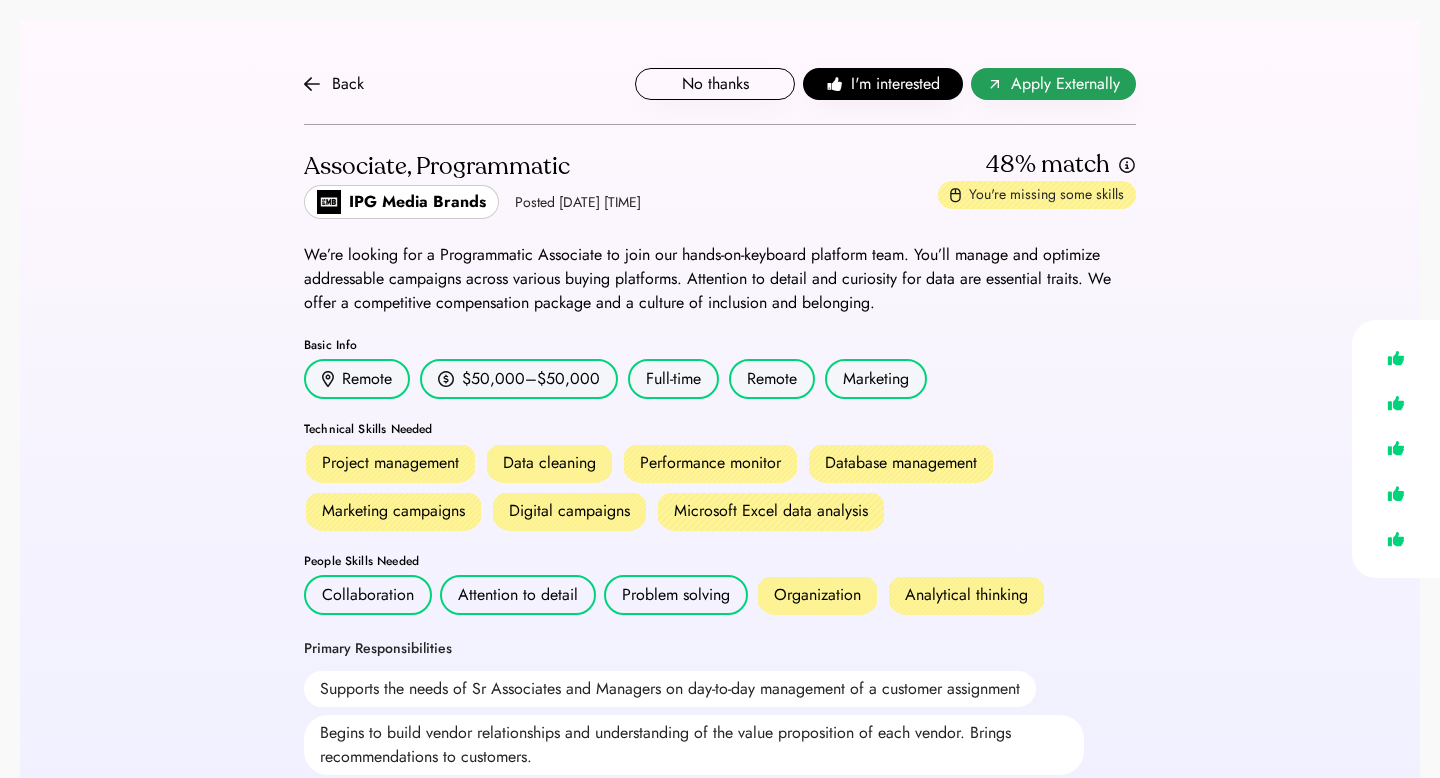 click on "Apply Externally" at bounding box center [1065, 84] 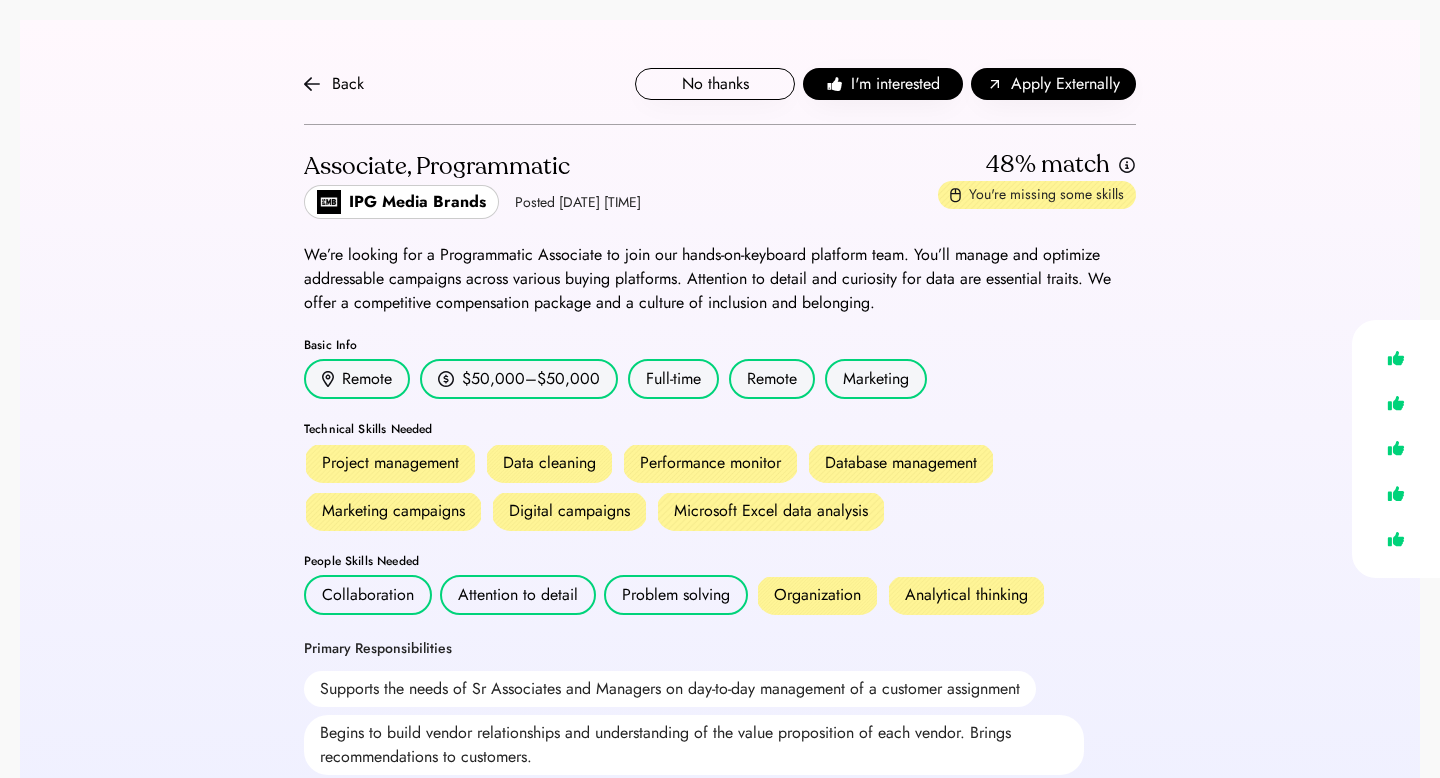 click on "Associate, Programmatic" at bounding box center [472, 167] 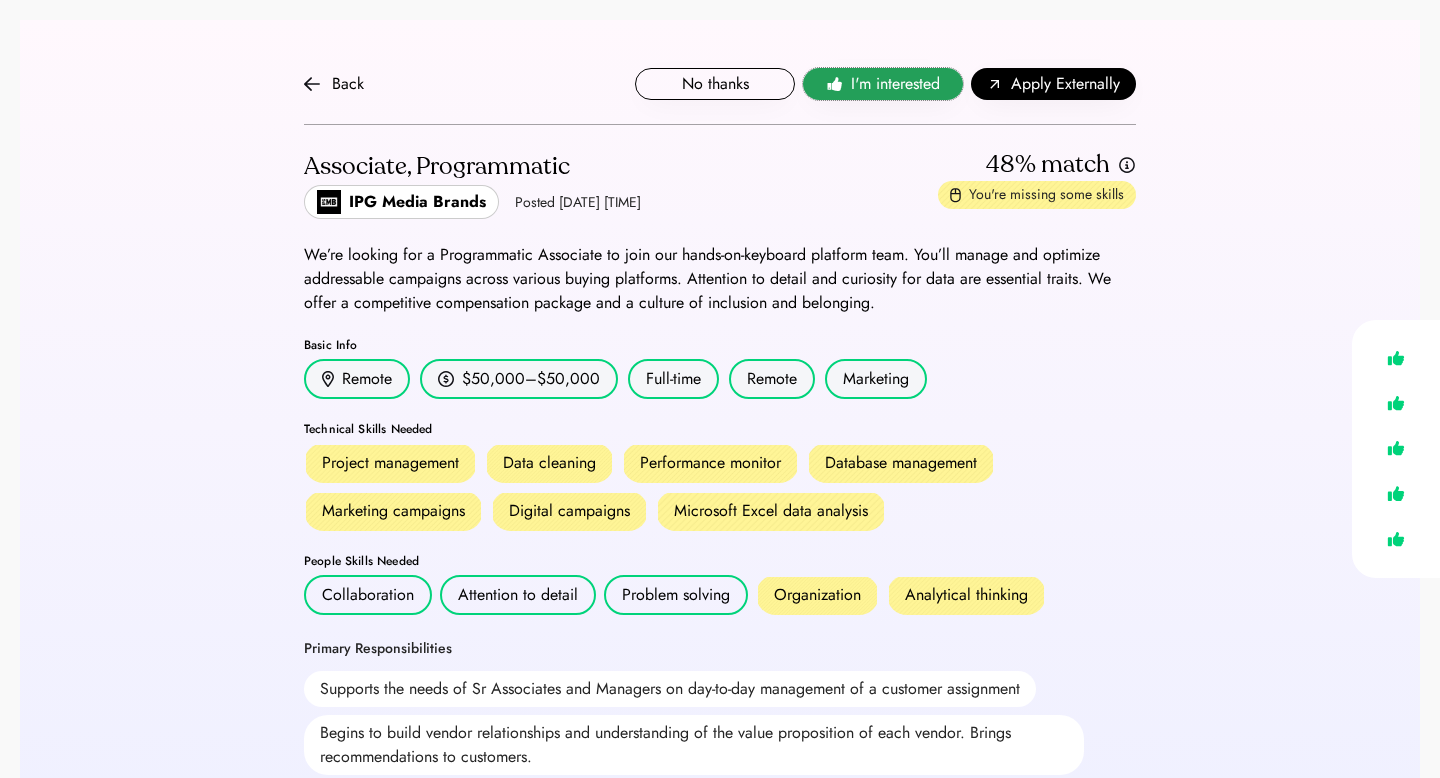 click on "I'm interested" at bounding box center [895, 84] 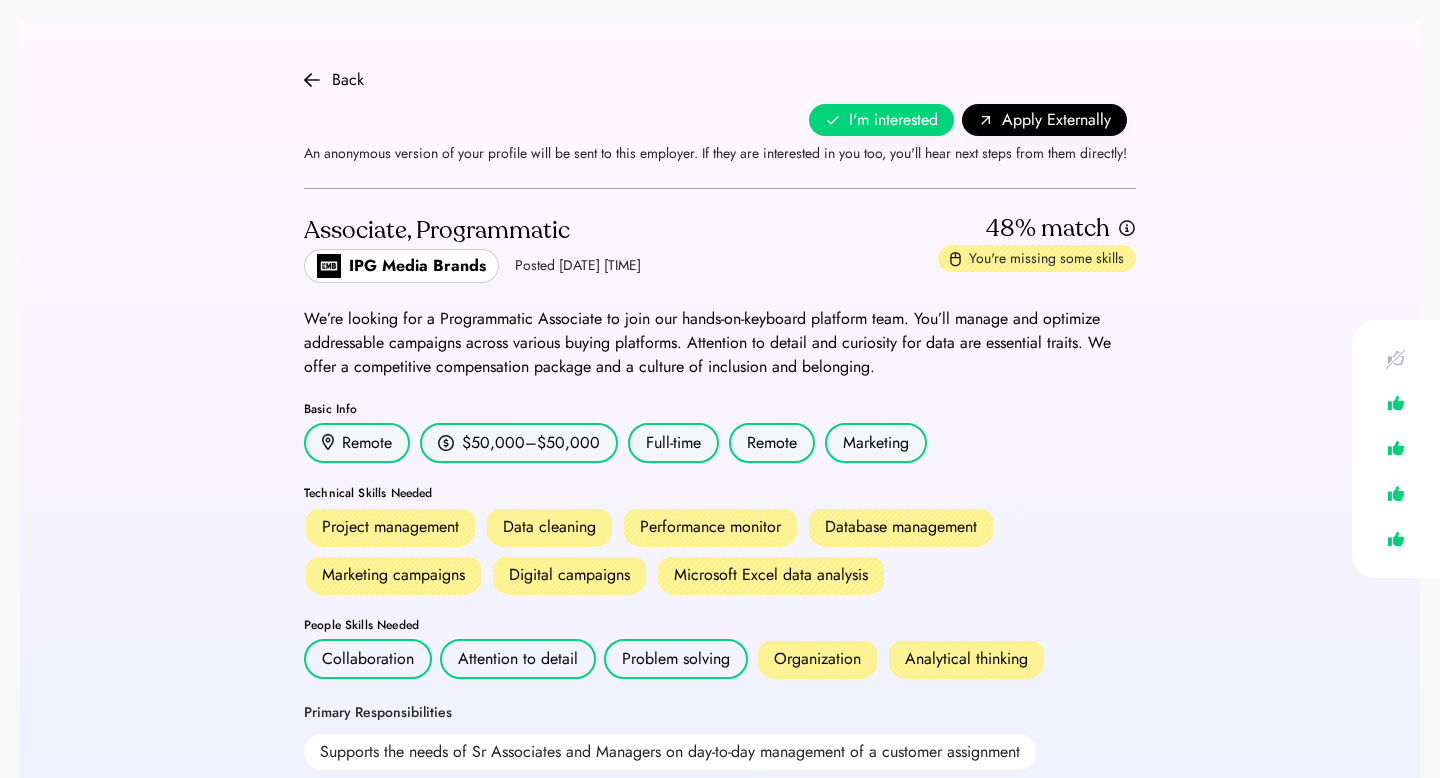 click on "Associate, Programmatic IPG Media Brands Posted Jul 20, 2025 2:28 pm 48% match You're missing some skills Hiring Contact IPG Media Brands HR ipgmediabrands@forwardjobs.io We’re looking for a Programmatic Associate to join our hands-on-keyboard platform team. You’ll manage and optimize addressable campaigns across various buying platforms. Attention to detail and curiosity for data are essential traits. We offer a competitive compensation package and a culture of inclusion and belonging. Basic Info Remote $50,000–$50,000 Full-time Remote Marketing Technical Skills Needed Project management Data cleaning Performance monitor Database management Marketing campaigns Digital campaigns Microsoft Excel data analysis People Skills Needed Collaboration Attention to detail Problem solving Organization Analytical thinking Primary Responsibilities Supports the needs of Sr Associates and Managers on day-to-day management of a customer assignment Secondary Responsibilties Hiring Process
About the Company Industry" at bounding box center [720, 935] 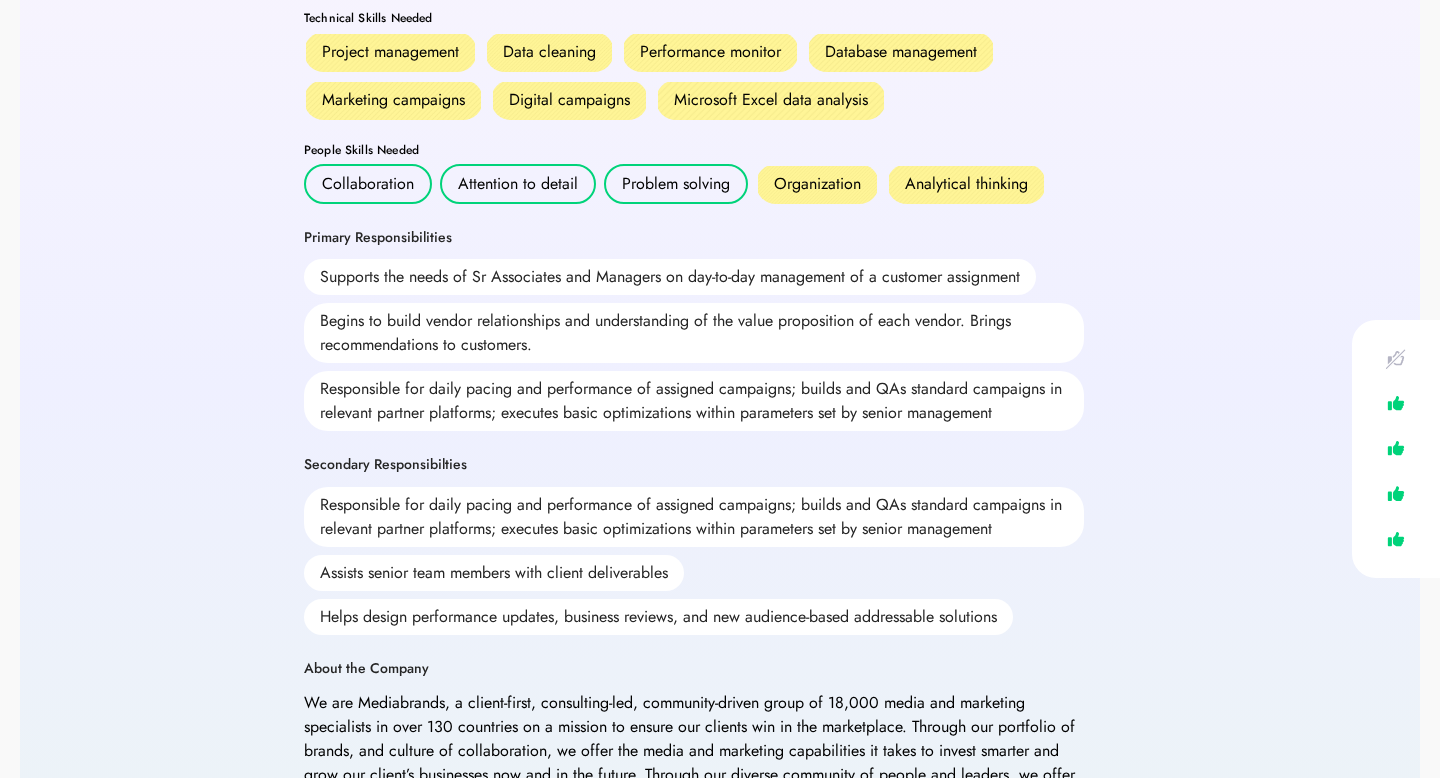 scroll, scrollTop: 480, scrollLeft: 0, axis: vertical 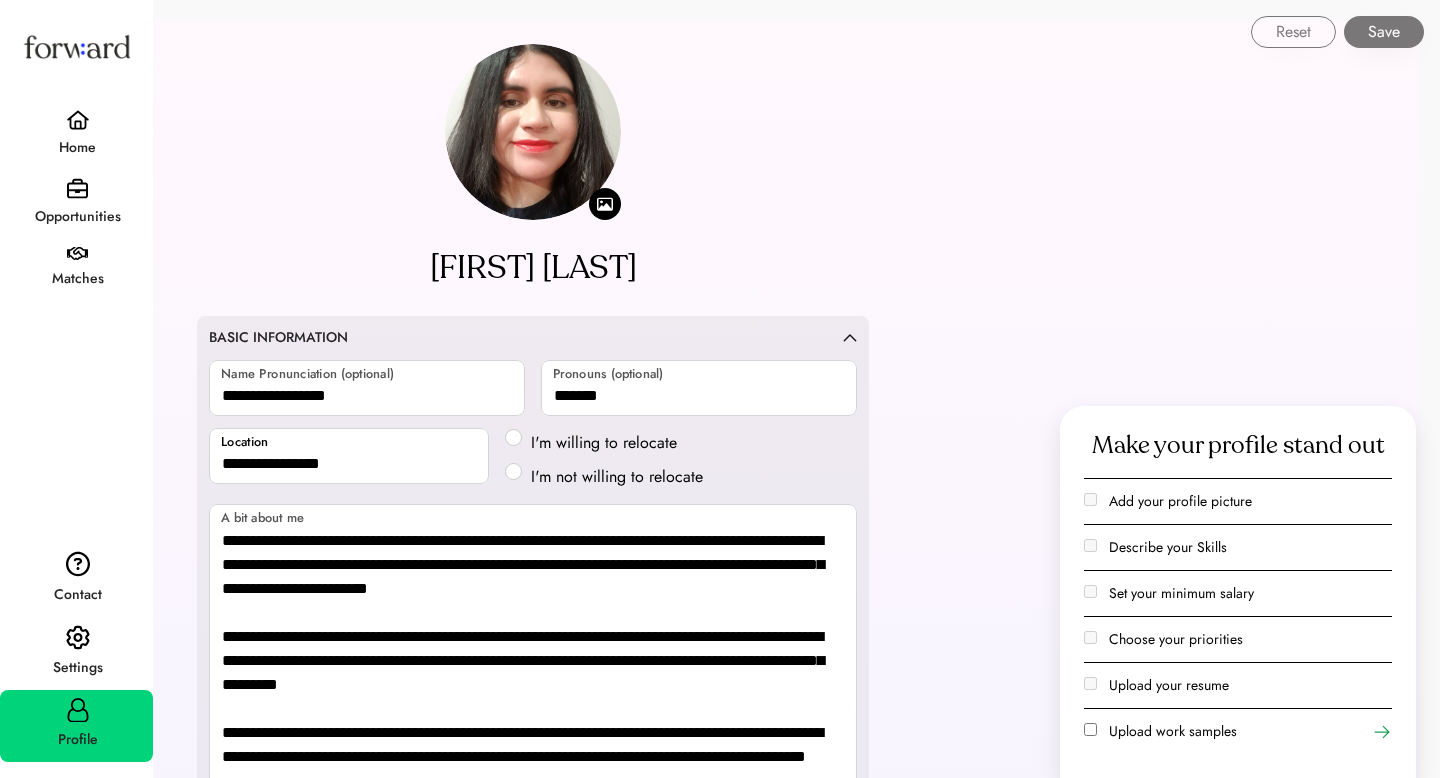 select on "*******" 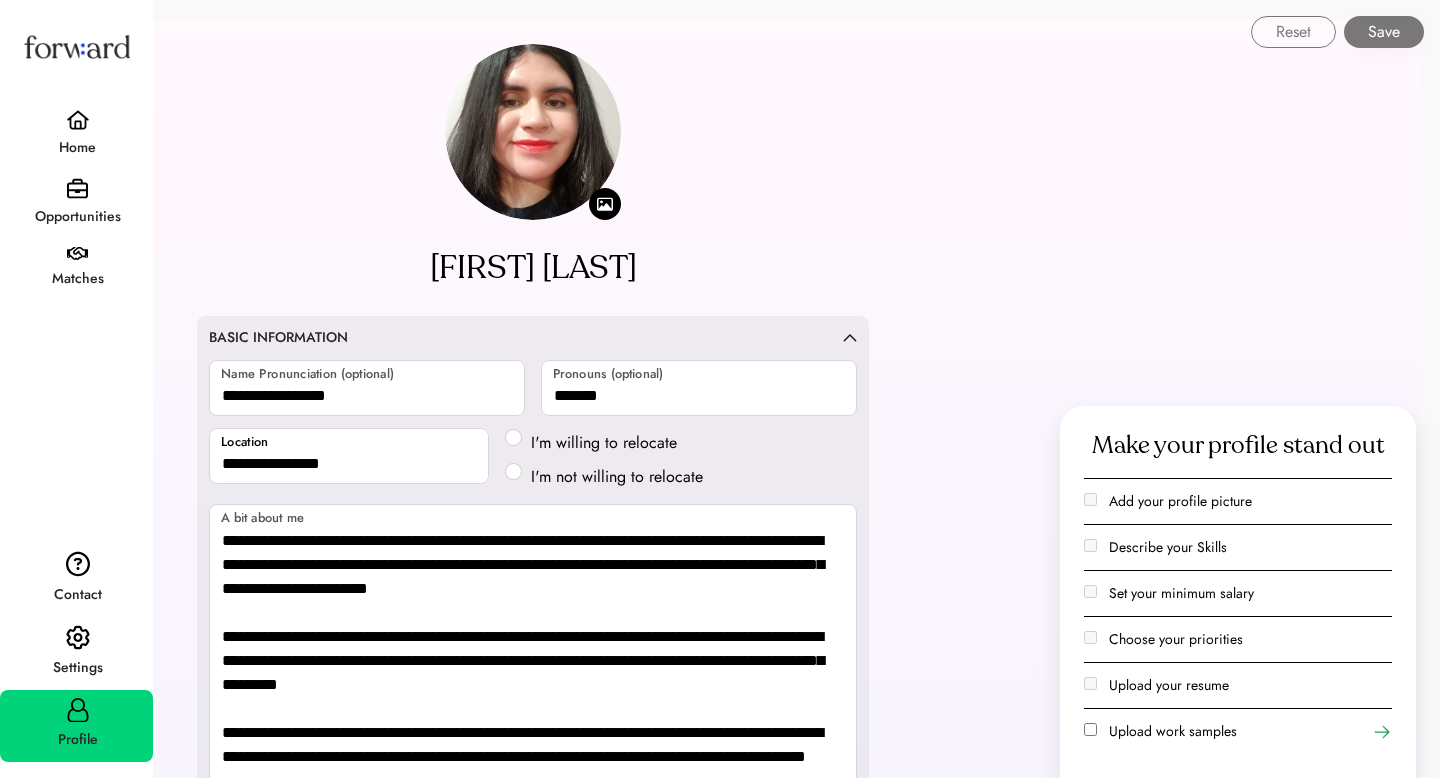scroll, scrollTop: 0, scrollLeft: 0, axis: both 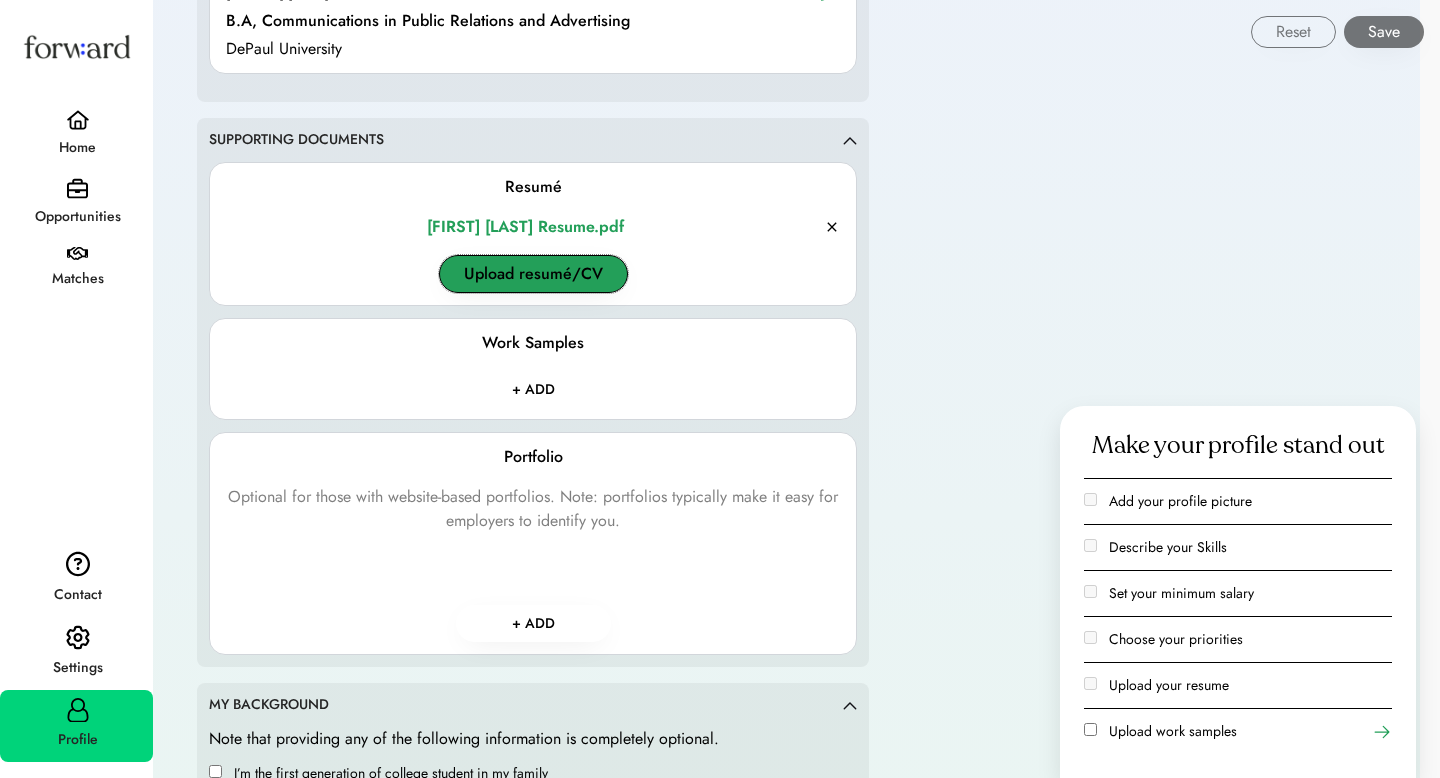 click on "Upload resumé/CV" at bounding box center [533, 274] 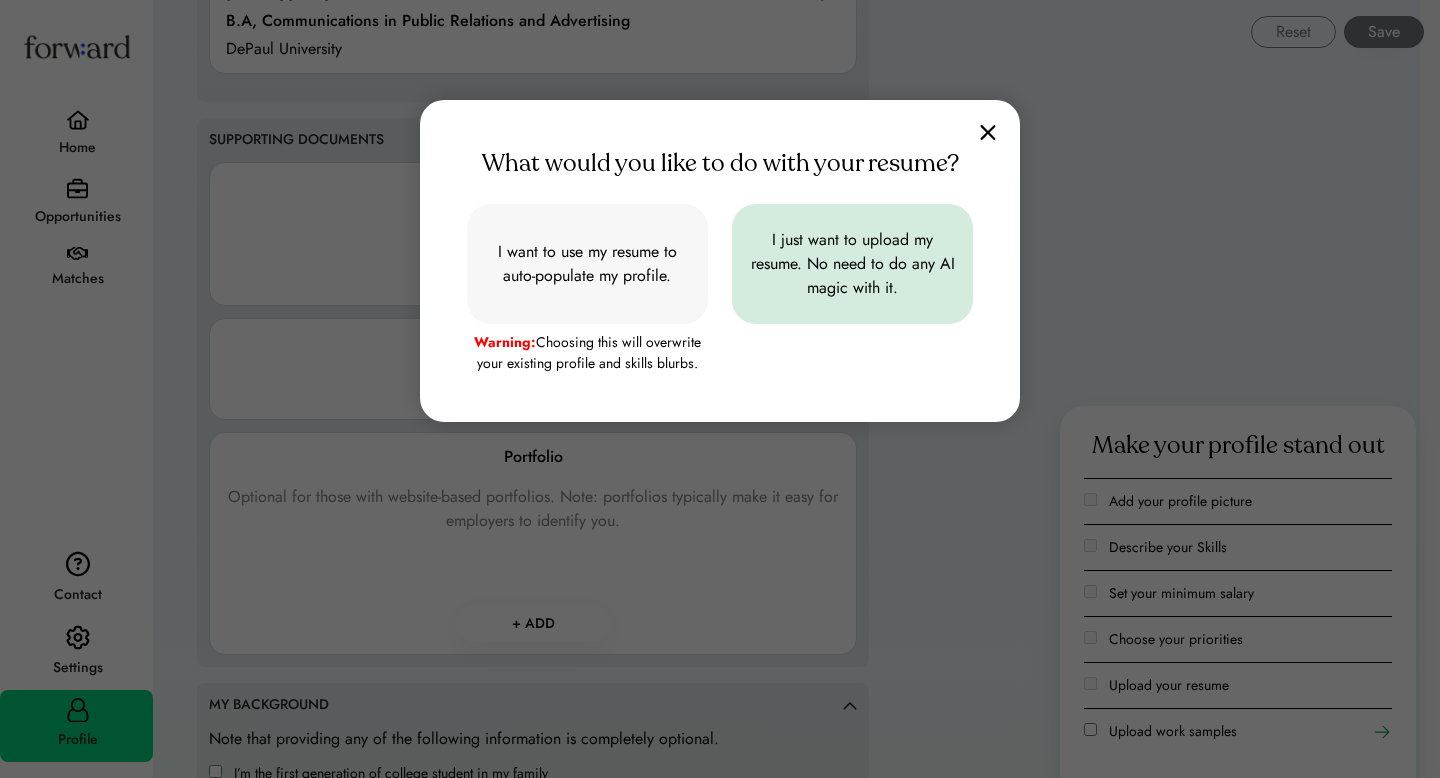 click at bounding box center [852, 264] 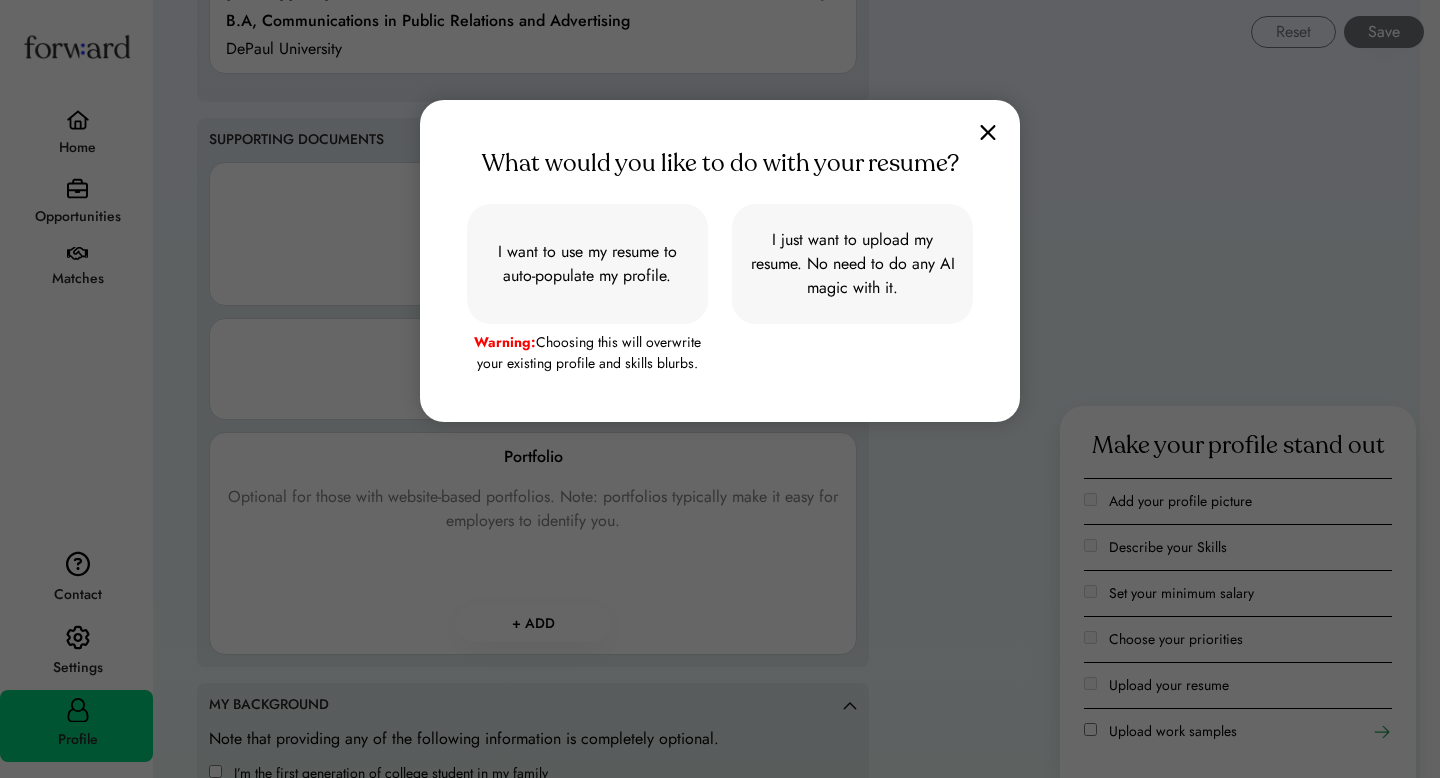 type on "**********" 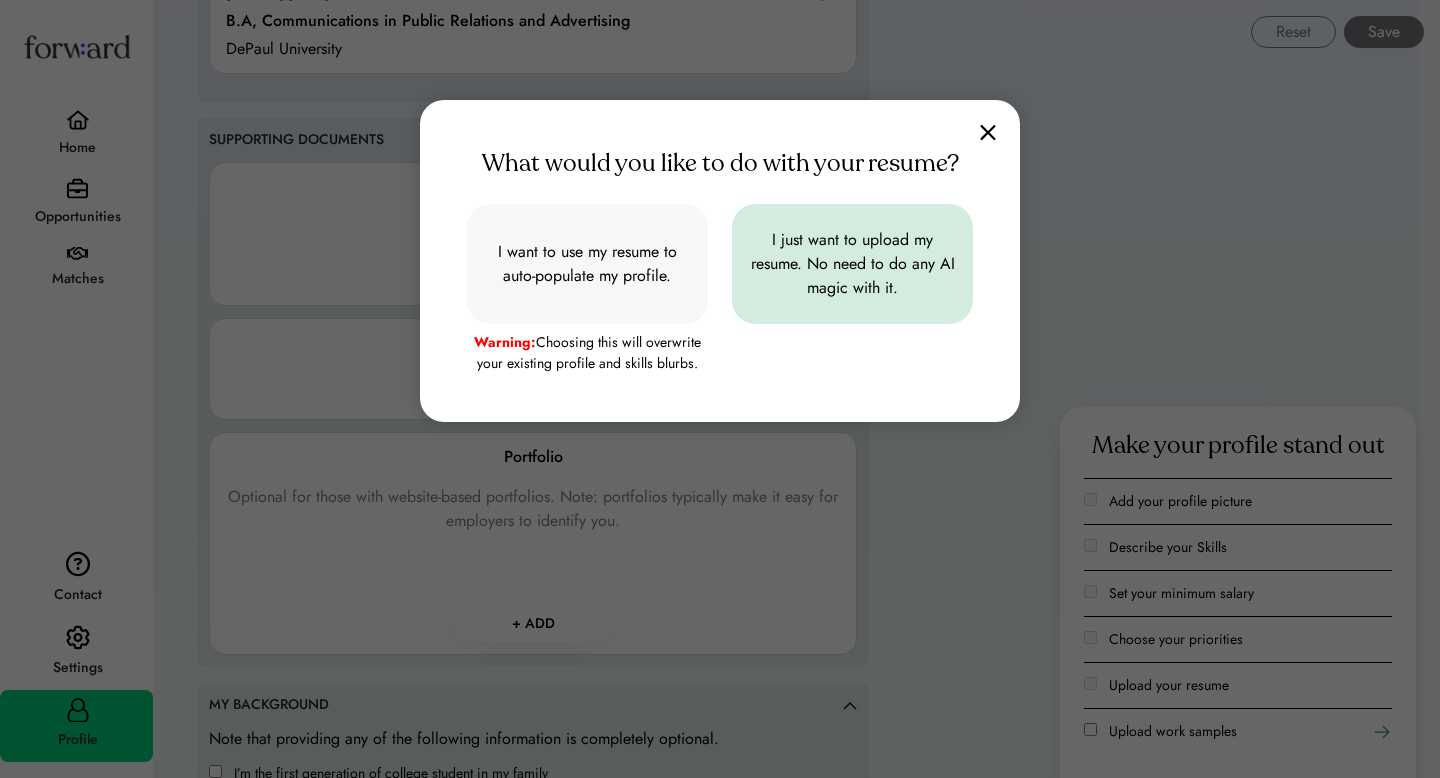 click at bounding box center [852, 264] 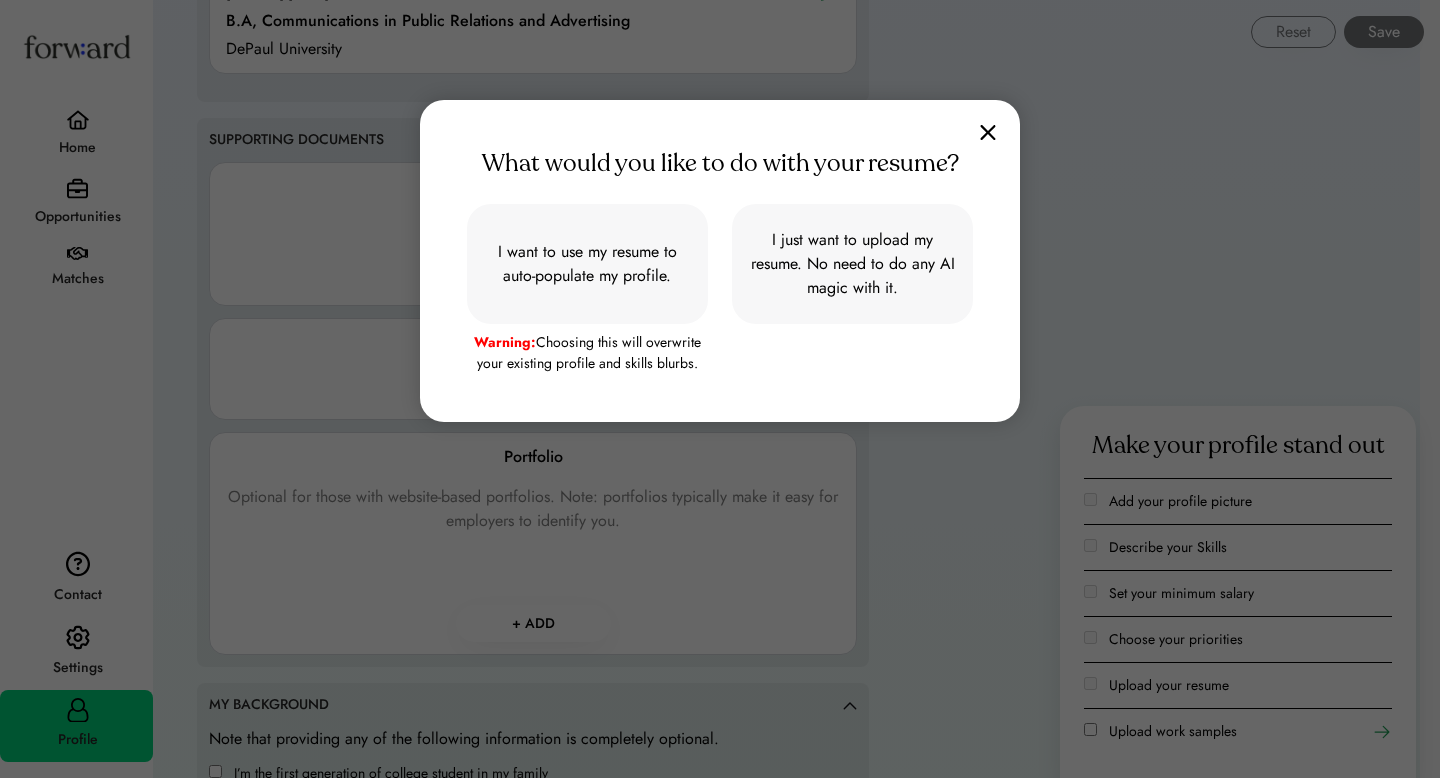 type on "**********" 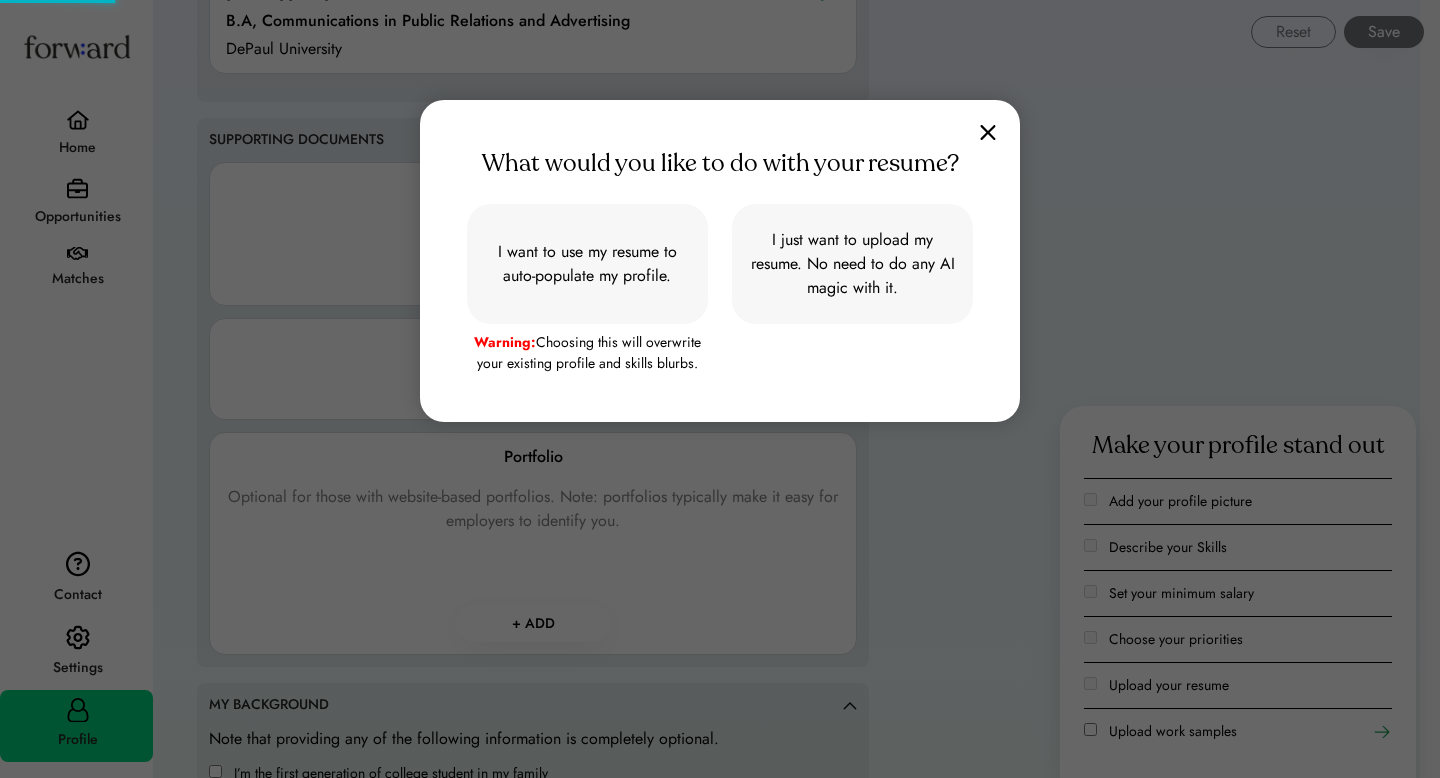 type 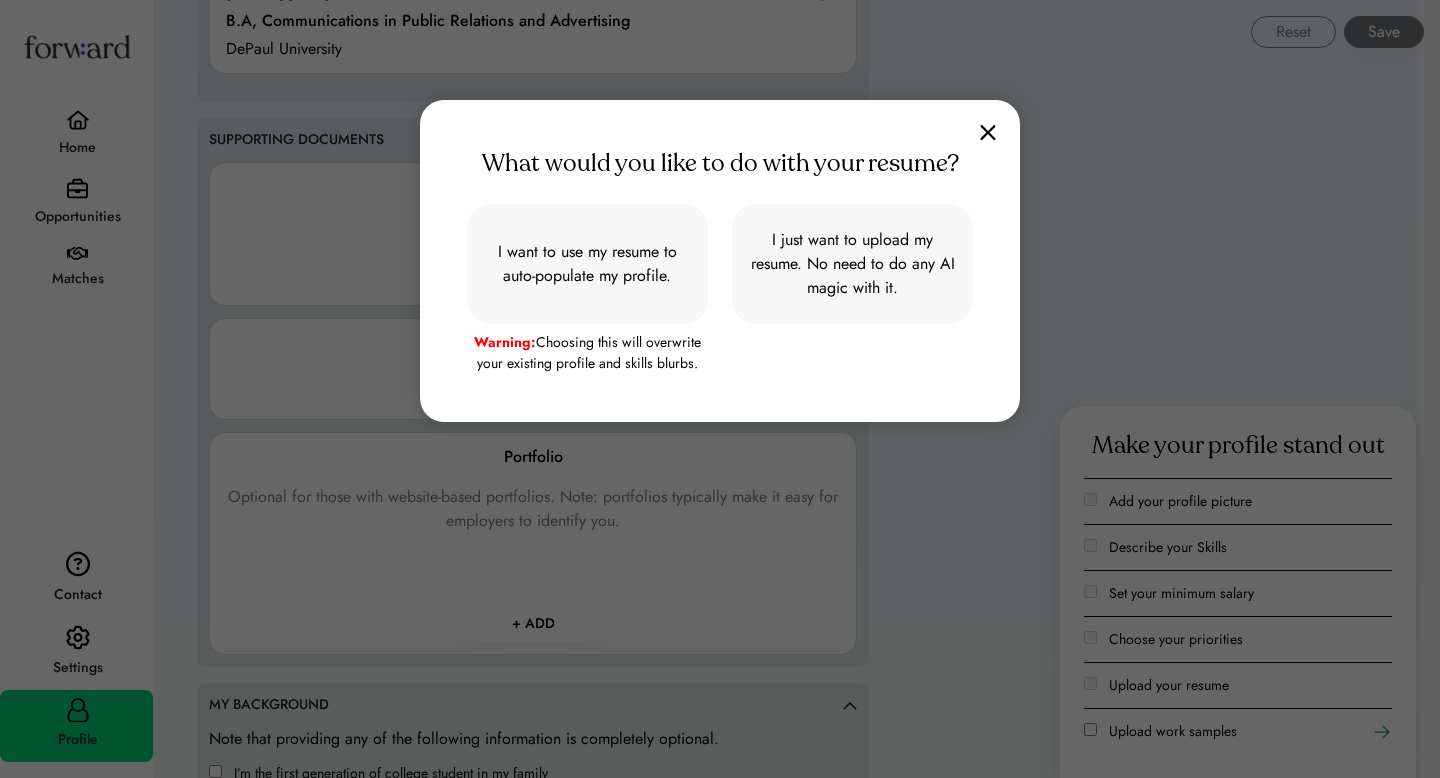click at bounding box center [988, 132] 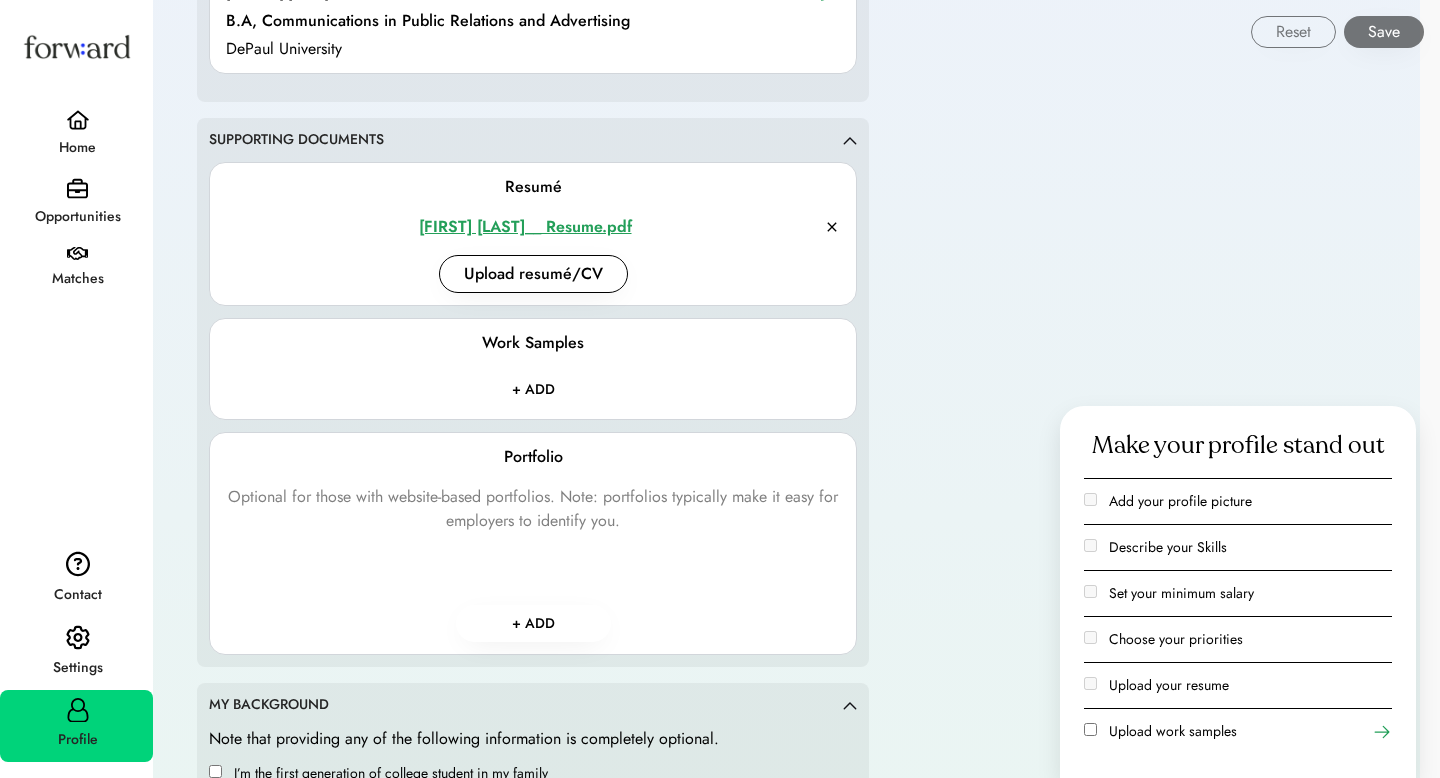 click on "[FIRST] [LAST]__ Resume.pdf" at bounding box center (525, 227) 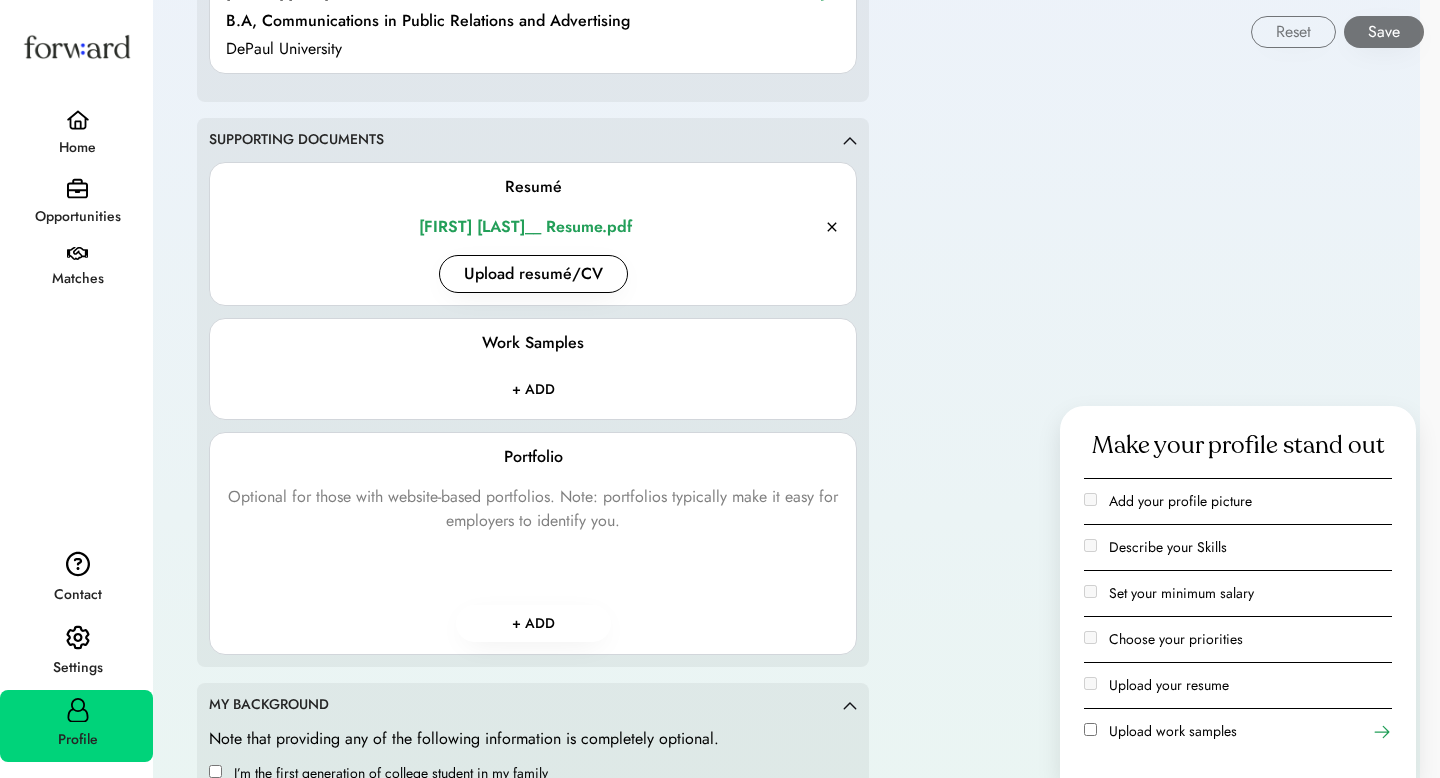 click on "**********" 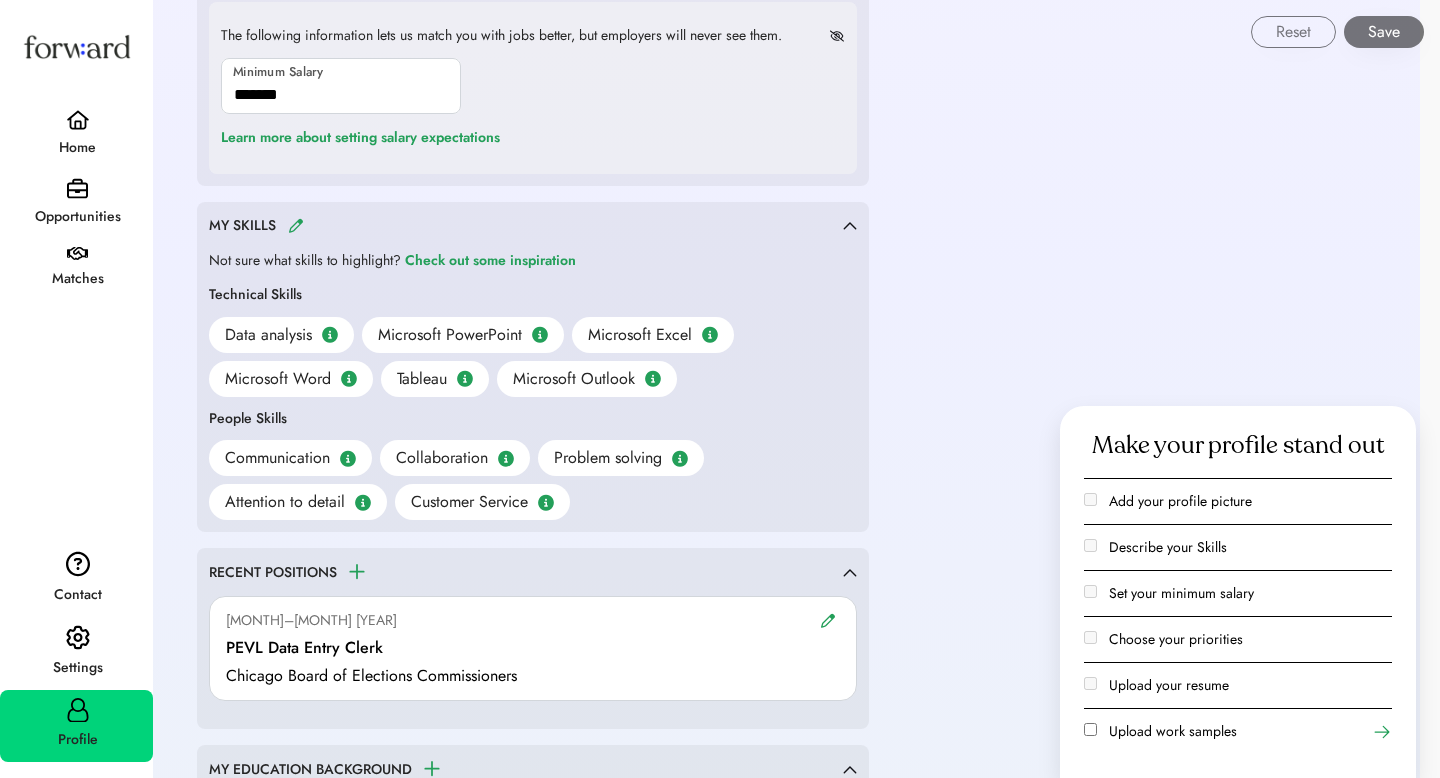 scroll, scrollTop: 1531, scrollLeft: 0, axis: vertical 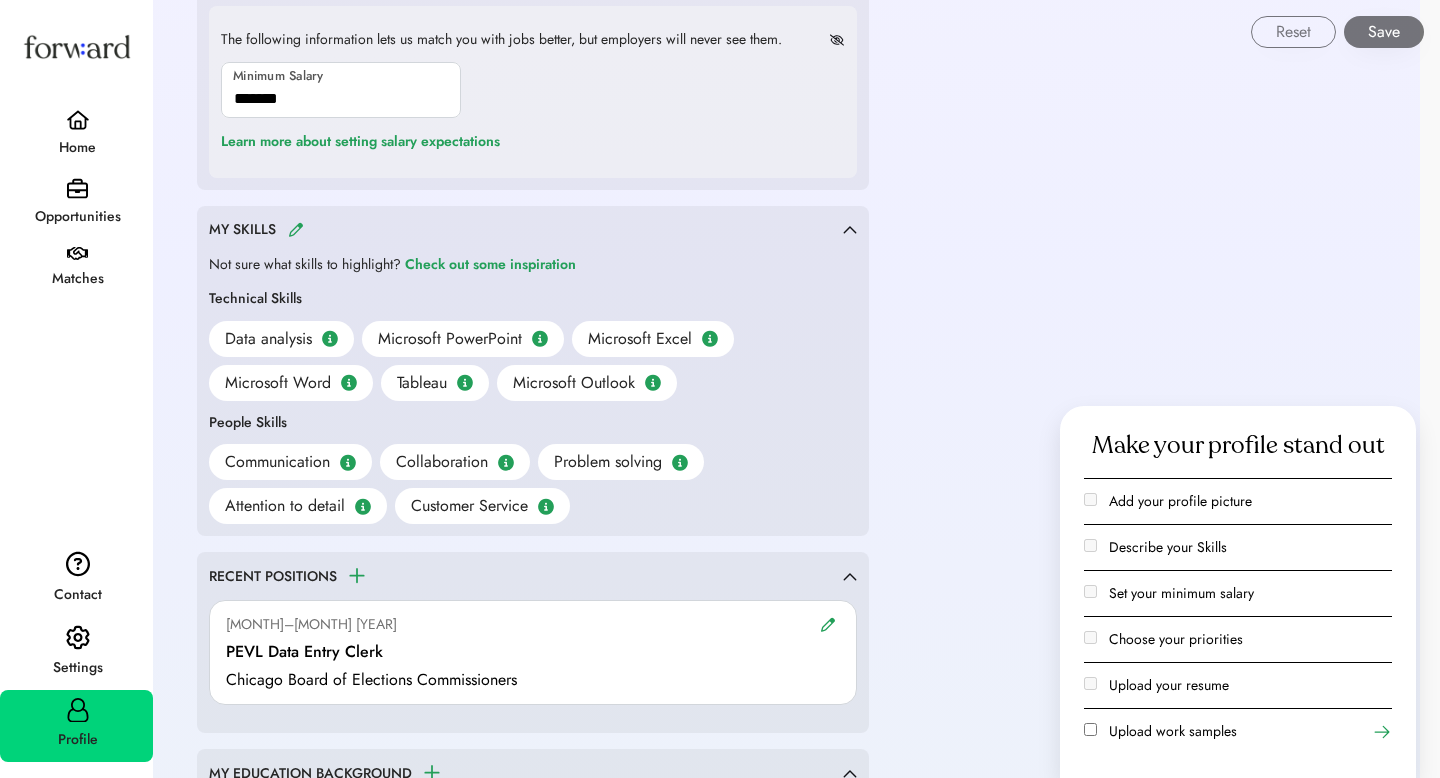 click on "Save" at bounding box center (1384, 32) 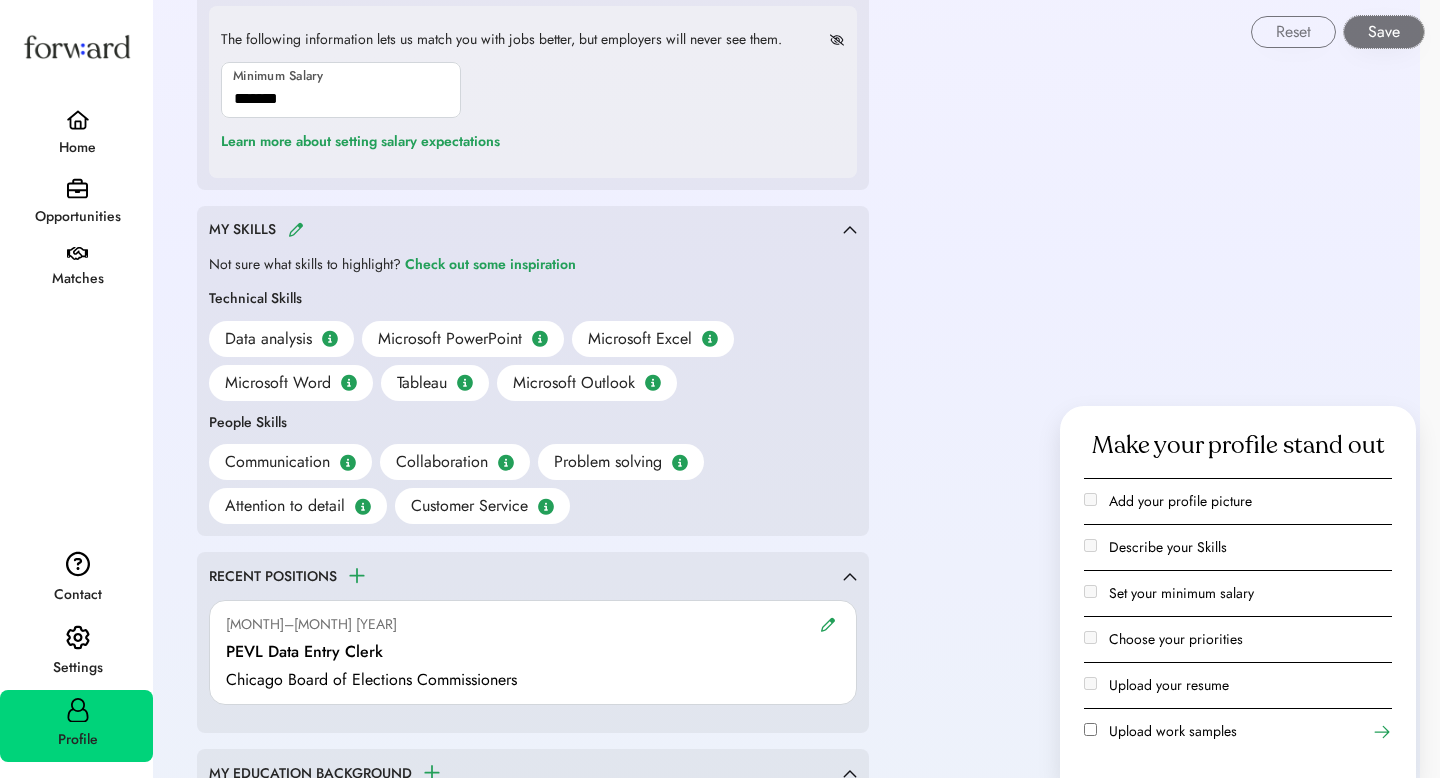 click on "Save" at bounding box center (1384, 32) 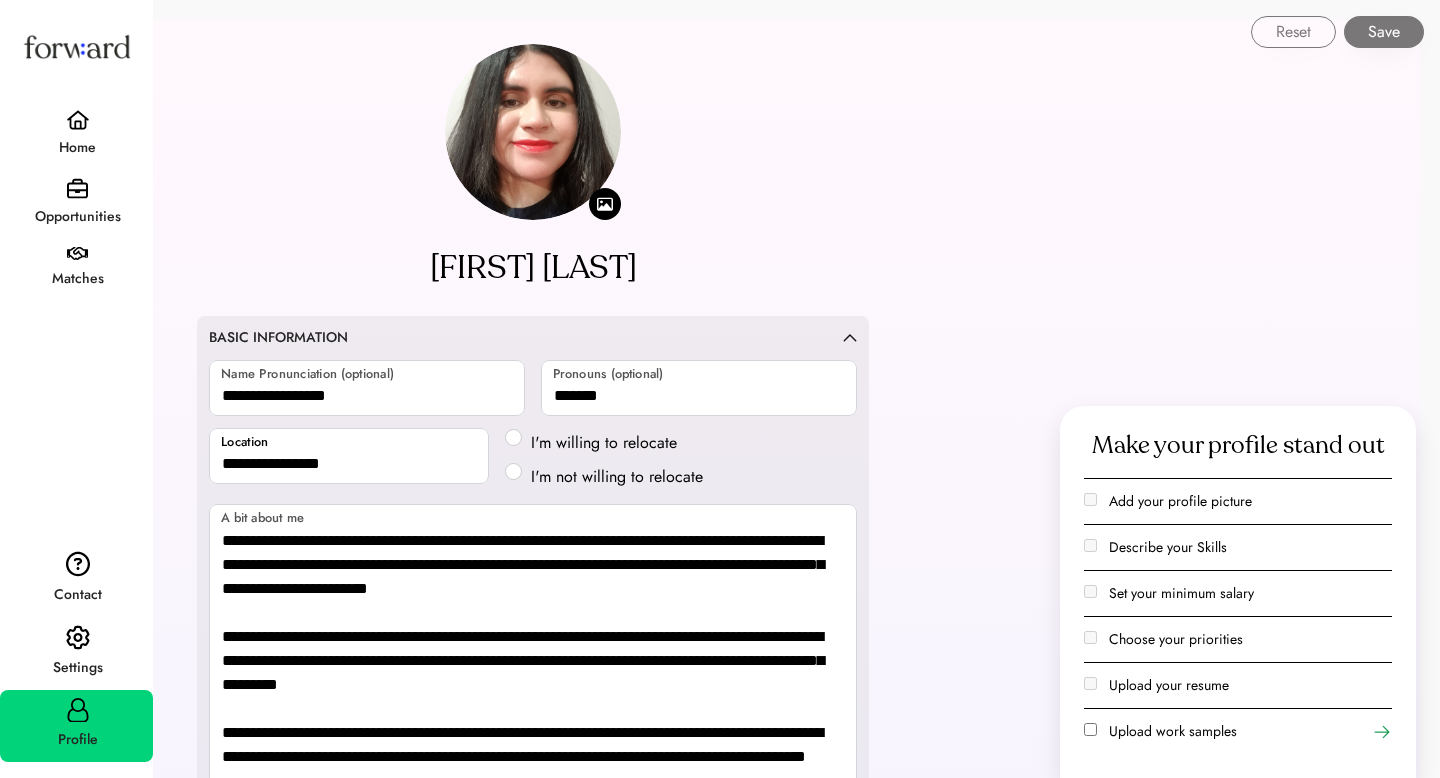 select on "*******" 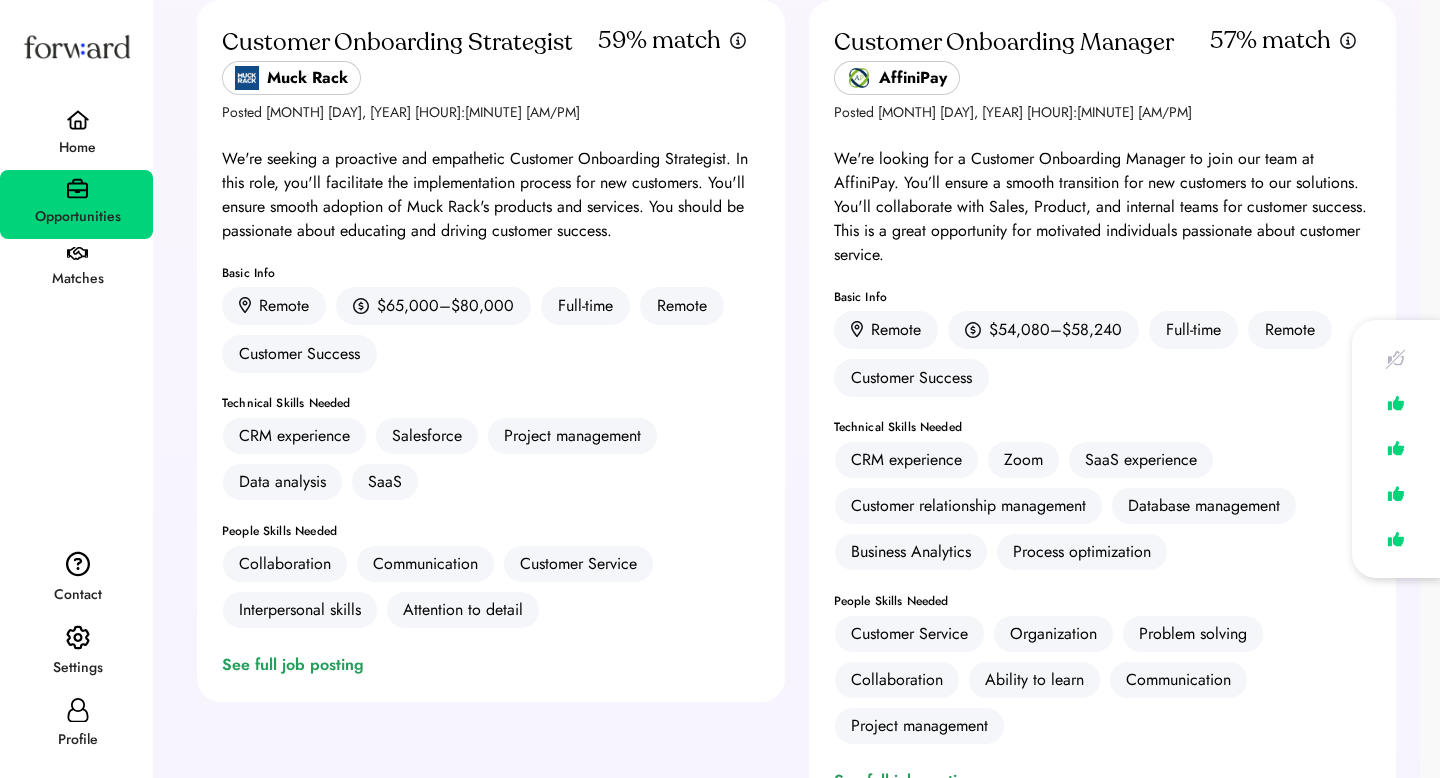 scroll, scrollTop: 166, scrollLeft: 0, axis: vertical 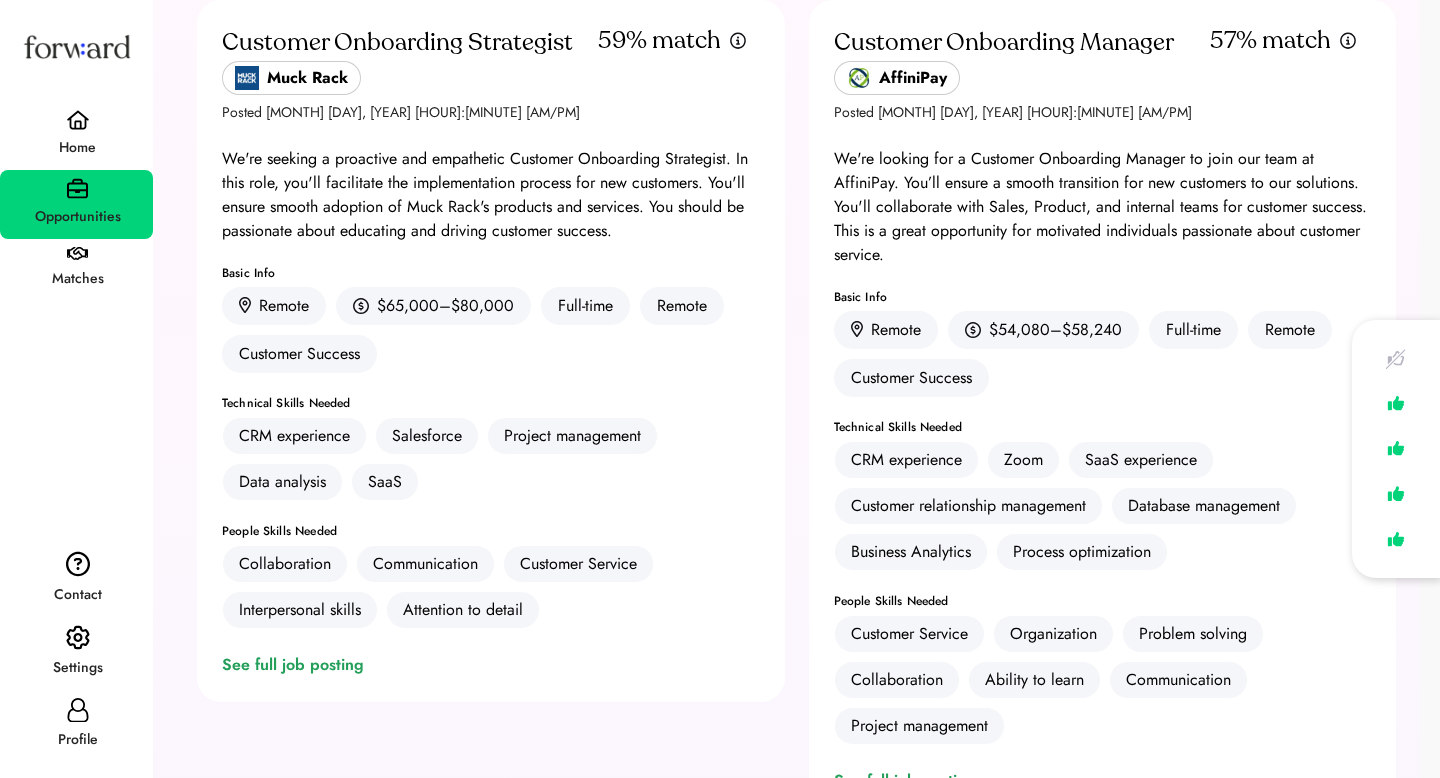 click on "Customer Onboarding Manager AffiniPay Posted Jul 3, 2025 12:14 am 57% match We're looking for a Customer Onboarding Manager to join our team at AffiniPay. You’ll ensure a smooth transition for new customers to our solutions. You'll collaborate with Sales, Product, and internal teams for customer success. This is a great opportunity for motivated individuals passionate about customer service.  Basic Info Remote $54,080–$58,240 Full-time Remote Customer Success Technical Skills Needed CRM experience Zoom SaaS experience Customer relationship management Database management Business Analytics Process optimization People Skills Needed Customer Service Organization Problem solving Collaboration Ability to learn Communication Project management See full job posting" at bounding box center (1091, 409) 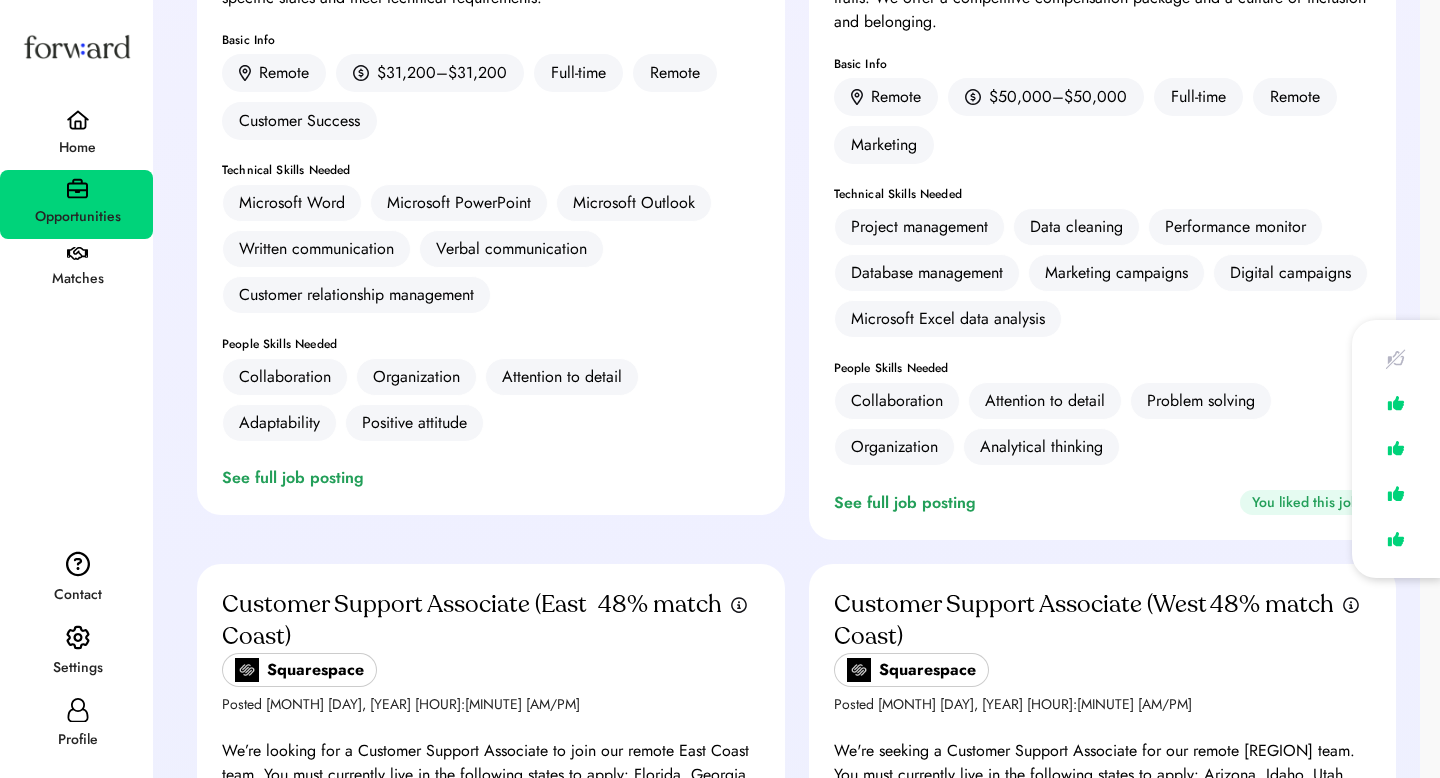 scroll, scrollTop: 3406, scrollLeft: 0, axis: vertical 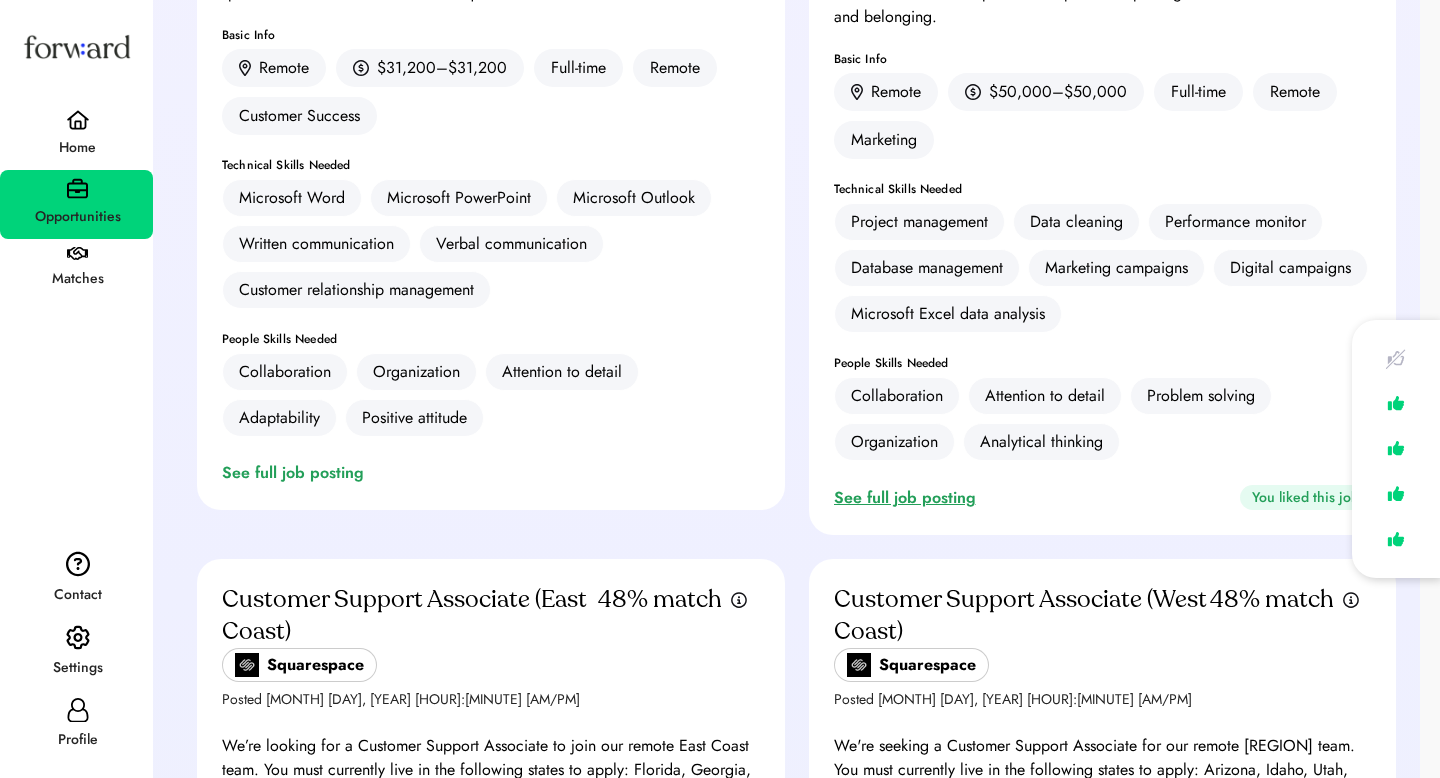 click on "See full job posting" at bounding box center (909, 498) 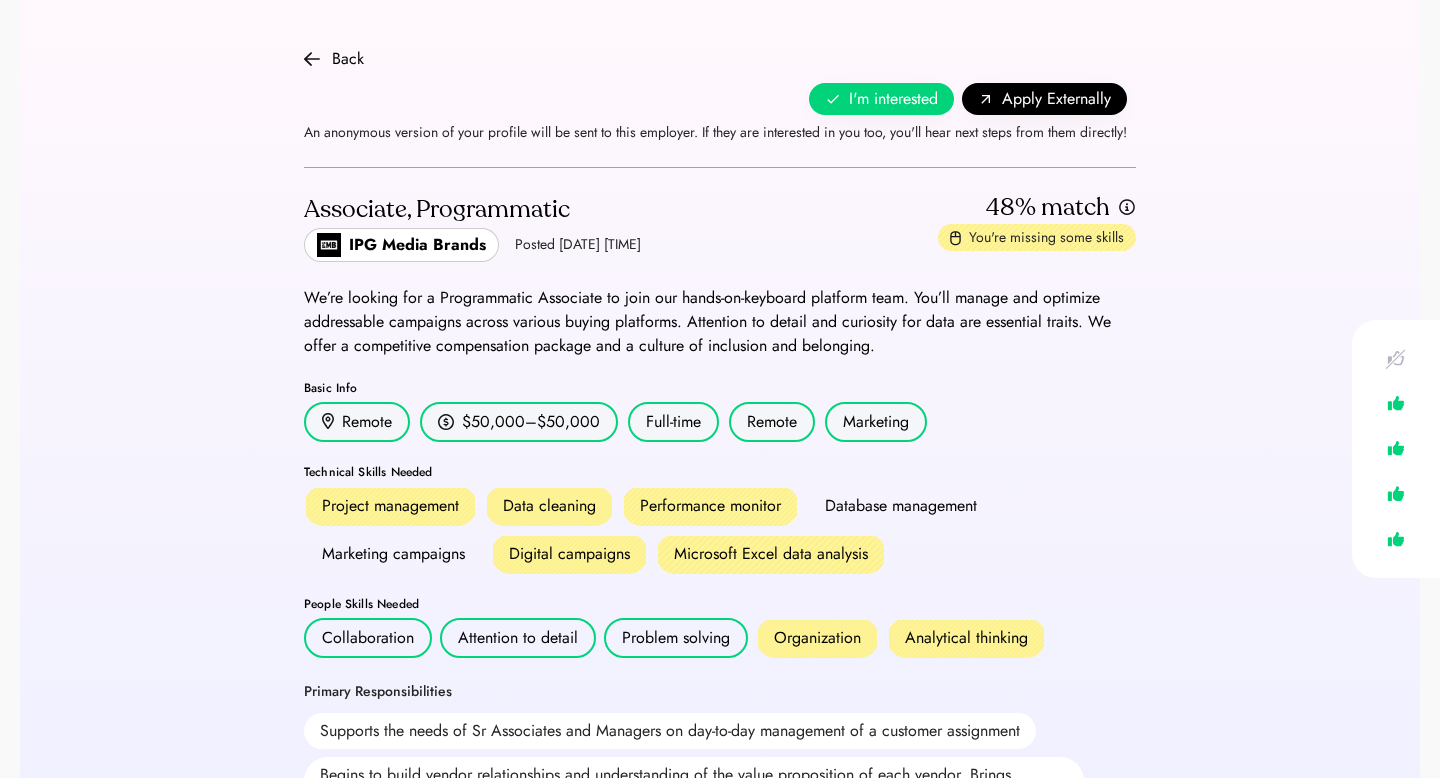 scroll, scrollTop: 0, scrollLeft: 0, axis: both 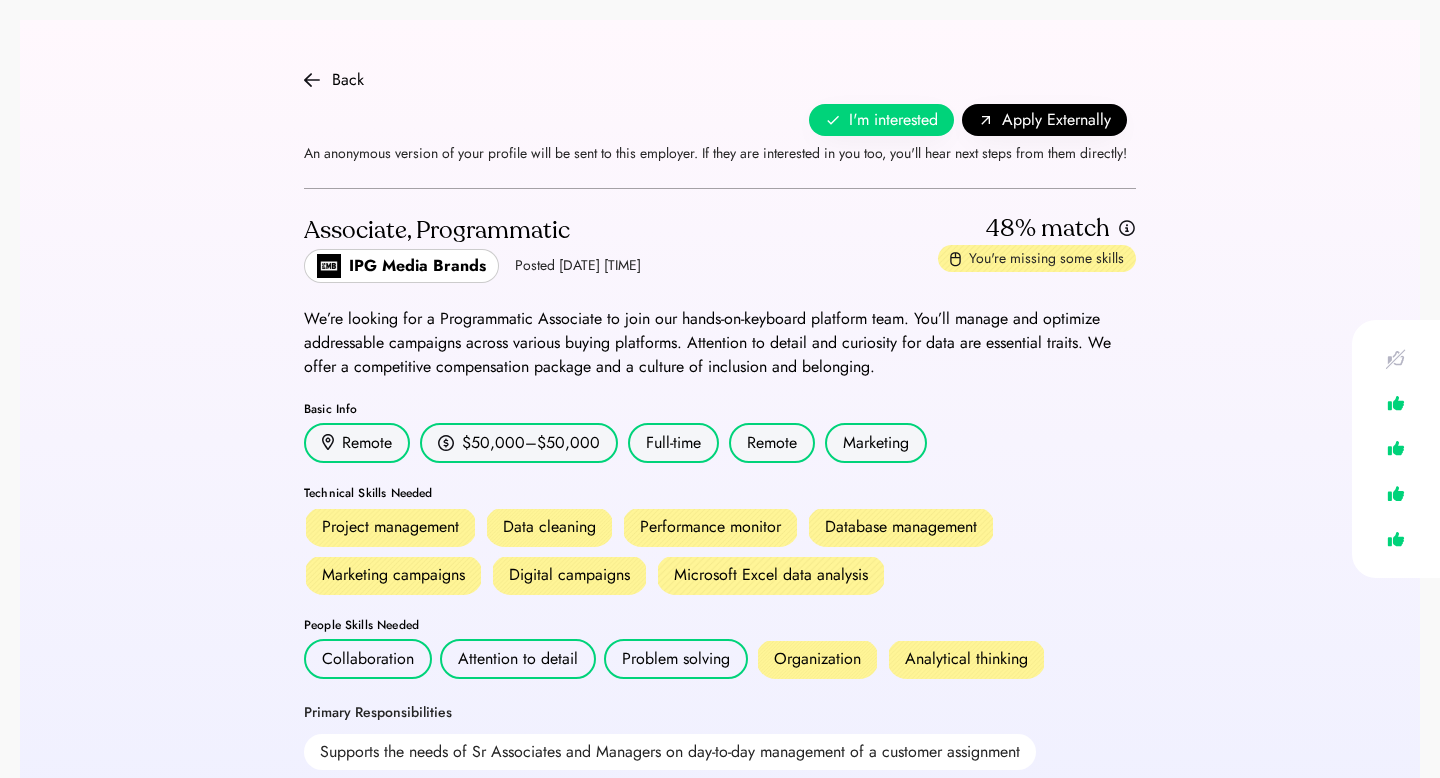 click on "Back No thanks I'm interested I'm interested Apply Externally An anonymous version of your profile will be sent to this employer. If they are interested in you too, you'll hear next steps from them directly! Associate, Programmatic IPG Media Brands Posted [DATE] [TIME] [PERCENTAGE]% match You're missing some skills Hiring Contact IPG Media Brands HR [EMAIL] We’re looking for a Programmatic Associate to join our hands-on-keyboard platform team. You’ll manage and optimize addressable campaigns across various buying platforms. Attention to detail and curiosity for data are essential traits. We offer a competitive compensation package and a culture of inclusion and belonging. Basic Info Remote [SALARY]–[SALARY] Full-time Remote Marketing Technical Skills Needed Project management Data cleaning Performance monitor Database management Marketing campaigns Digital campaigns Microsoft Excel data analysis People Skills Needed Collaboration Attention to detail Problem solving Organization Industry" at bounding box center (720, 862) 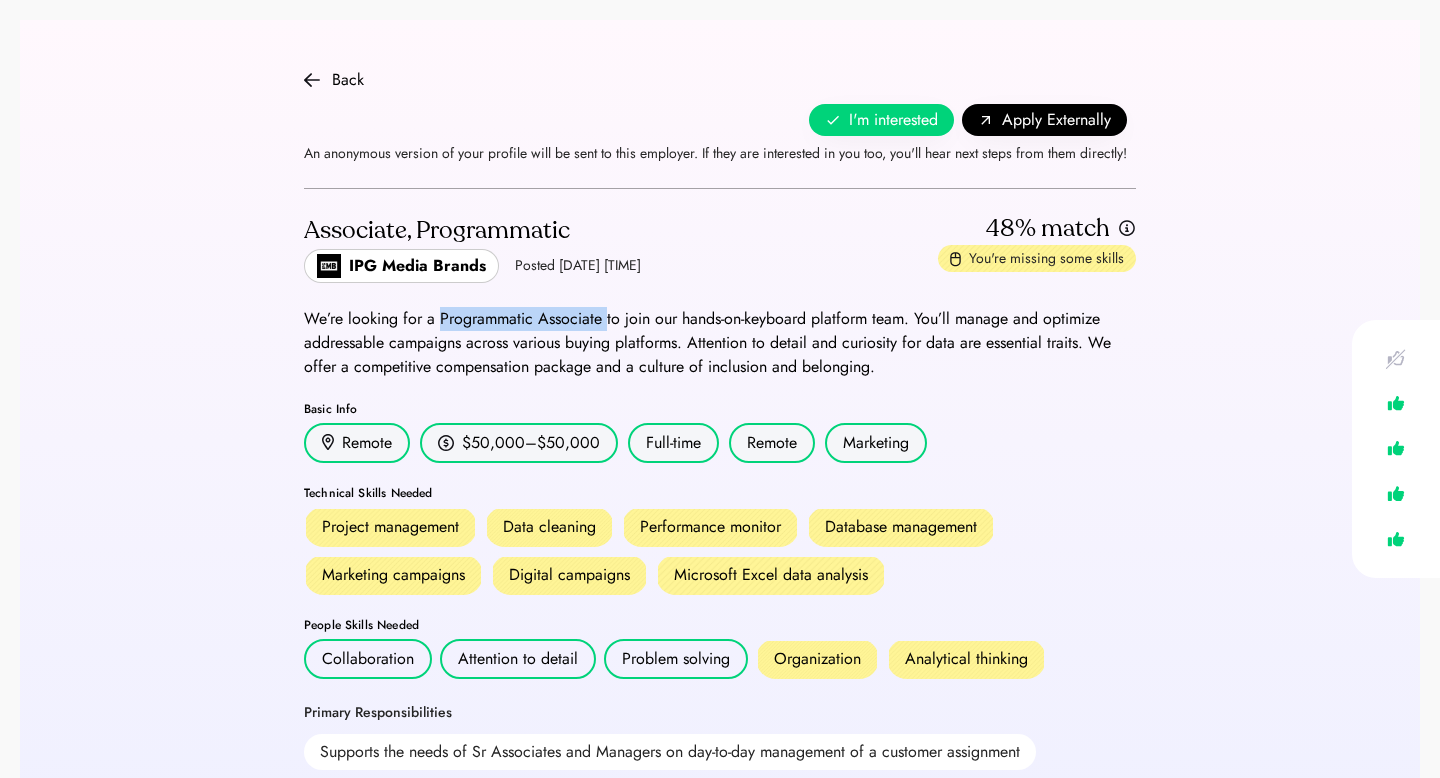 drag, startPoint x: 441, startPoint y: 311, endPoint x: 603, endPoint y: 324, distance: 162.52077 